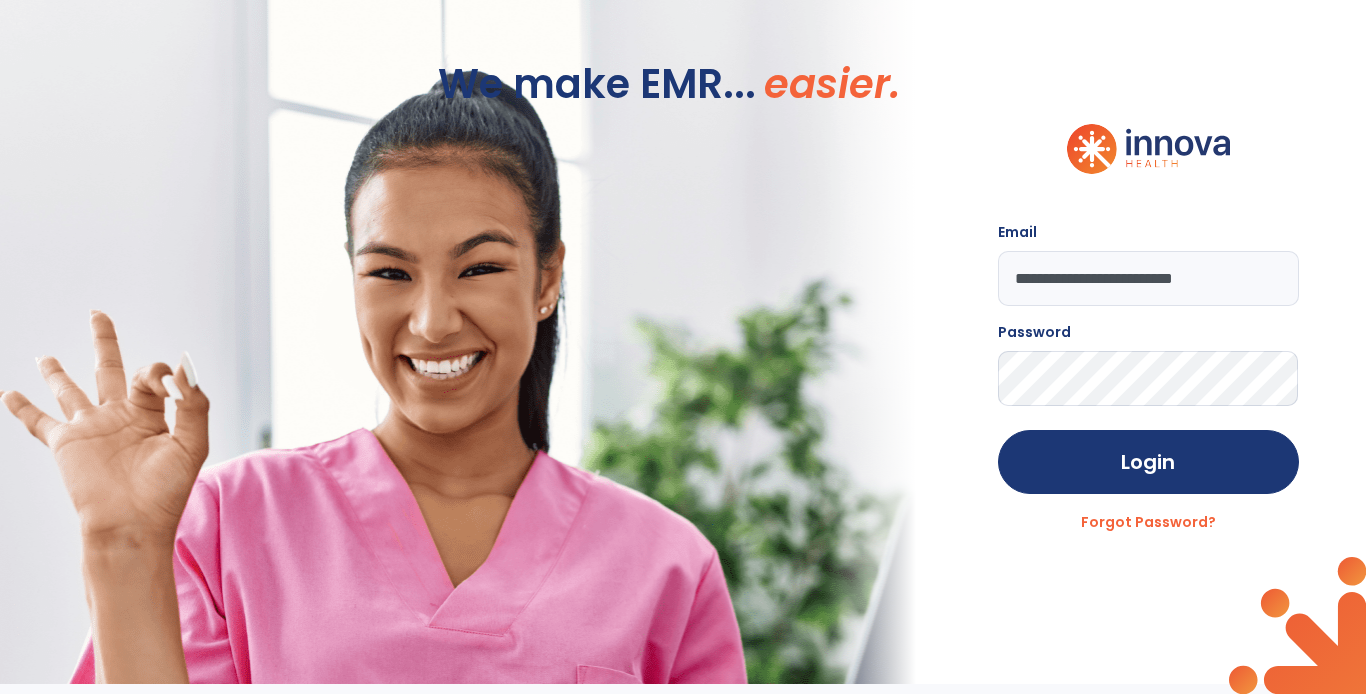 scroll, scrollTop: 0, scrollLeft: 0, axis: both 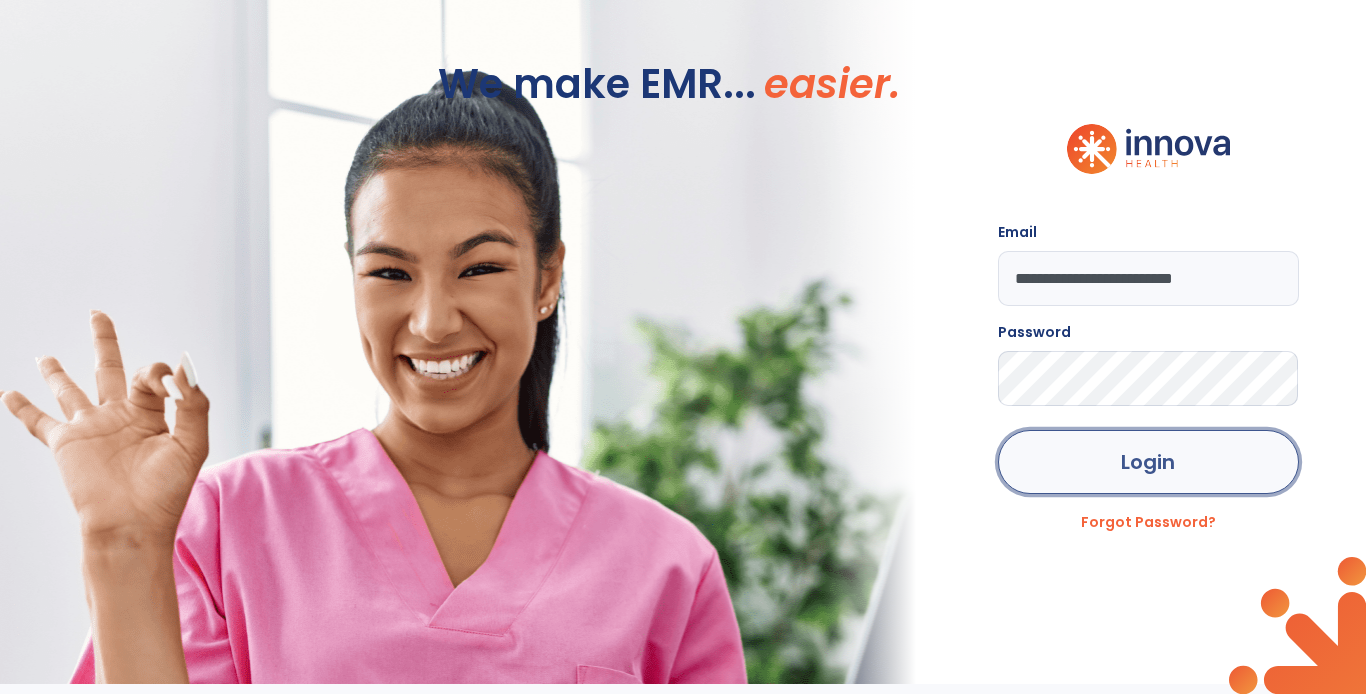 click on "Login" 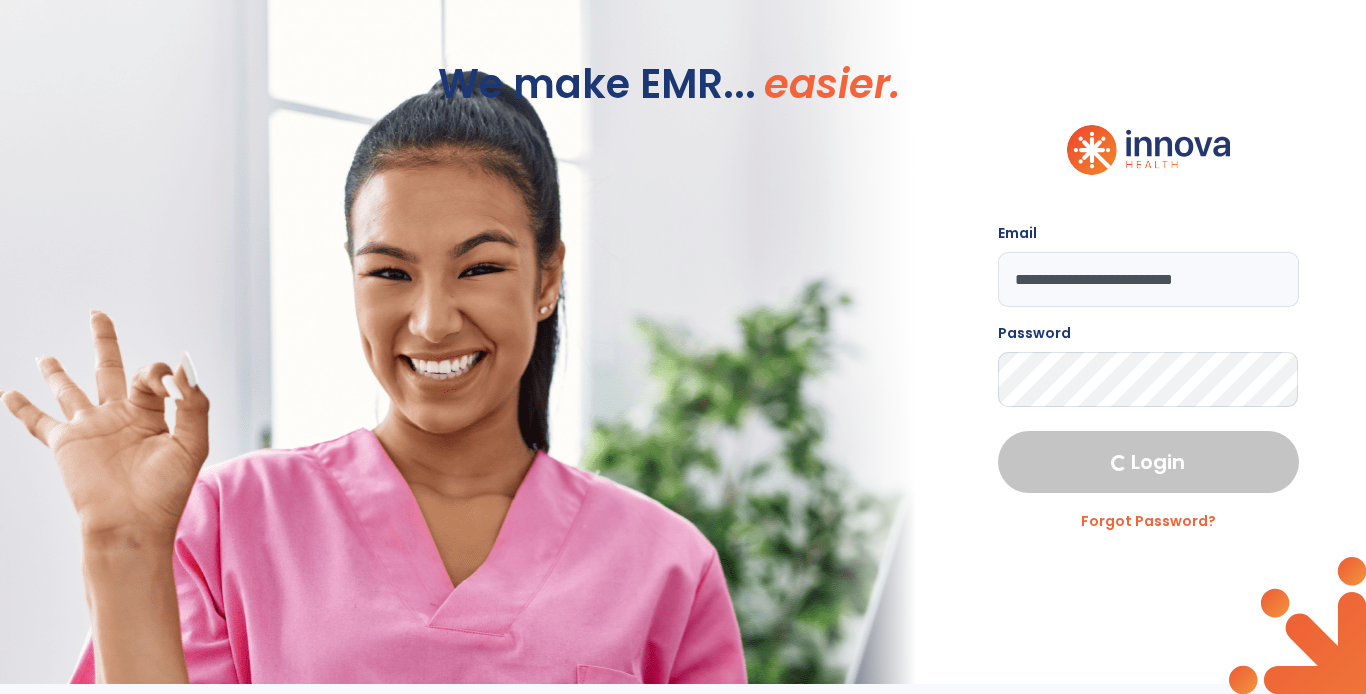 select on "****" 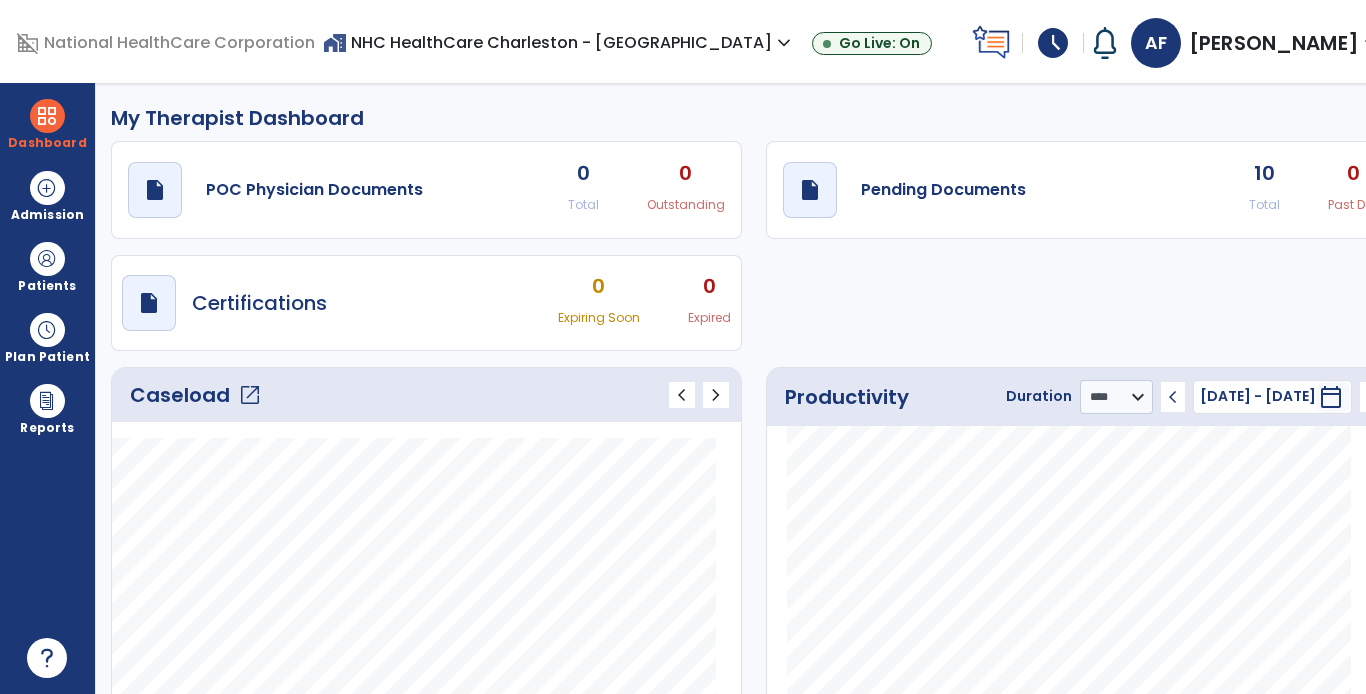 click on "open_in_new" 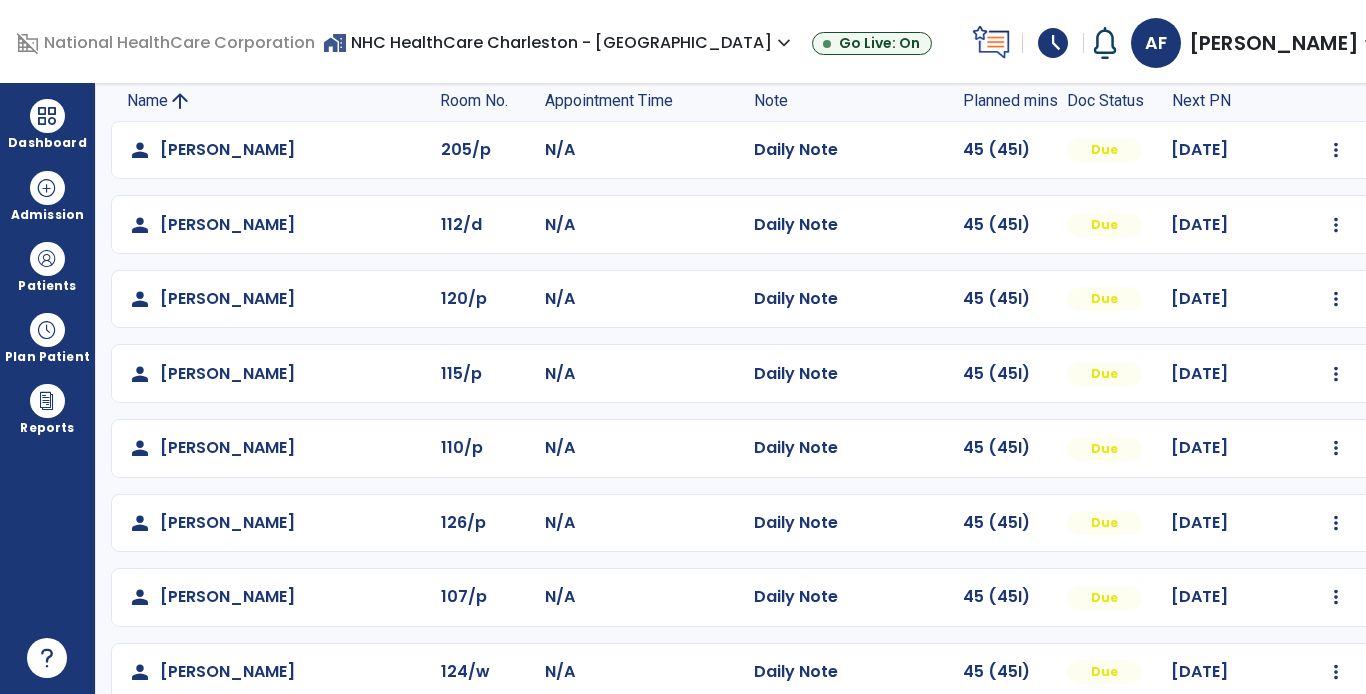 scroll, scrollTop: 318, scrollLeft: 0, axis: vertical 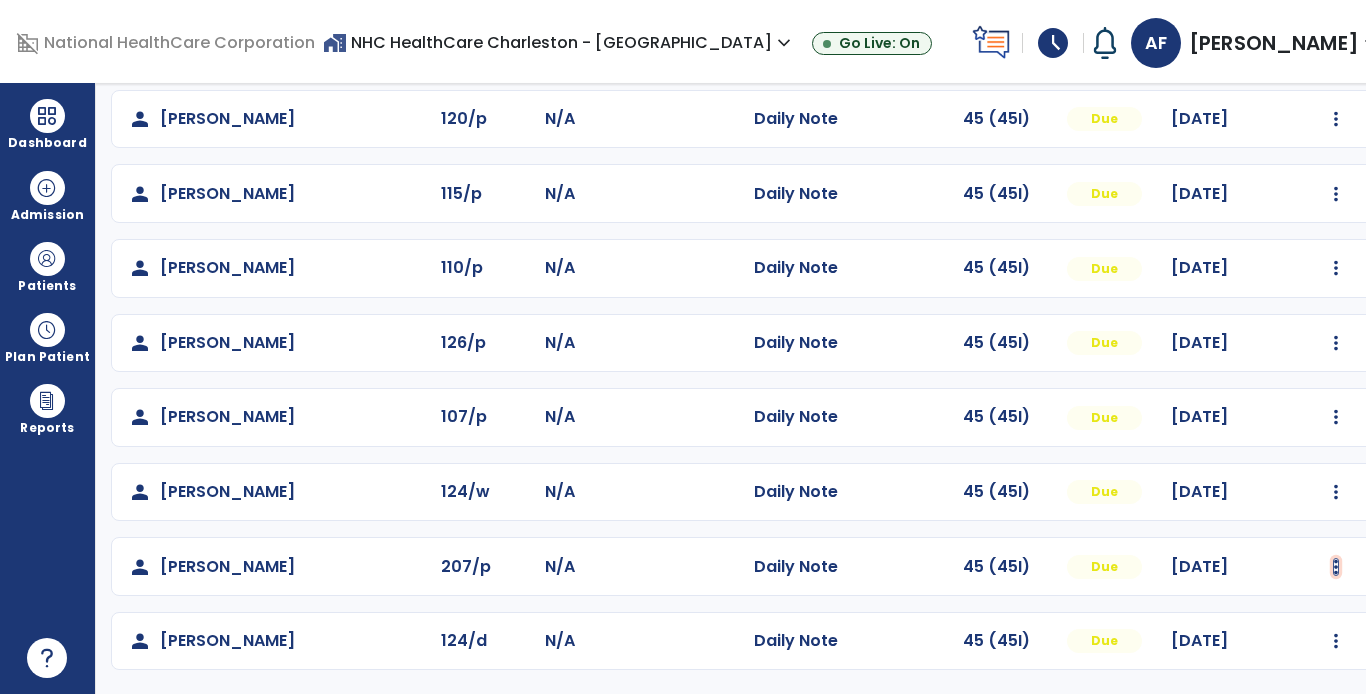 click at bounding box center [1336, -30] 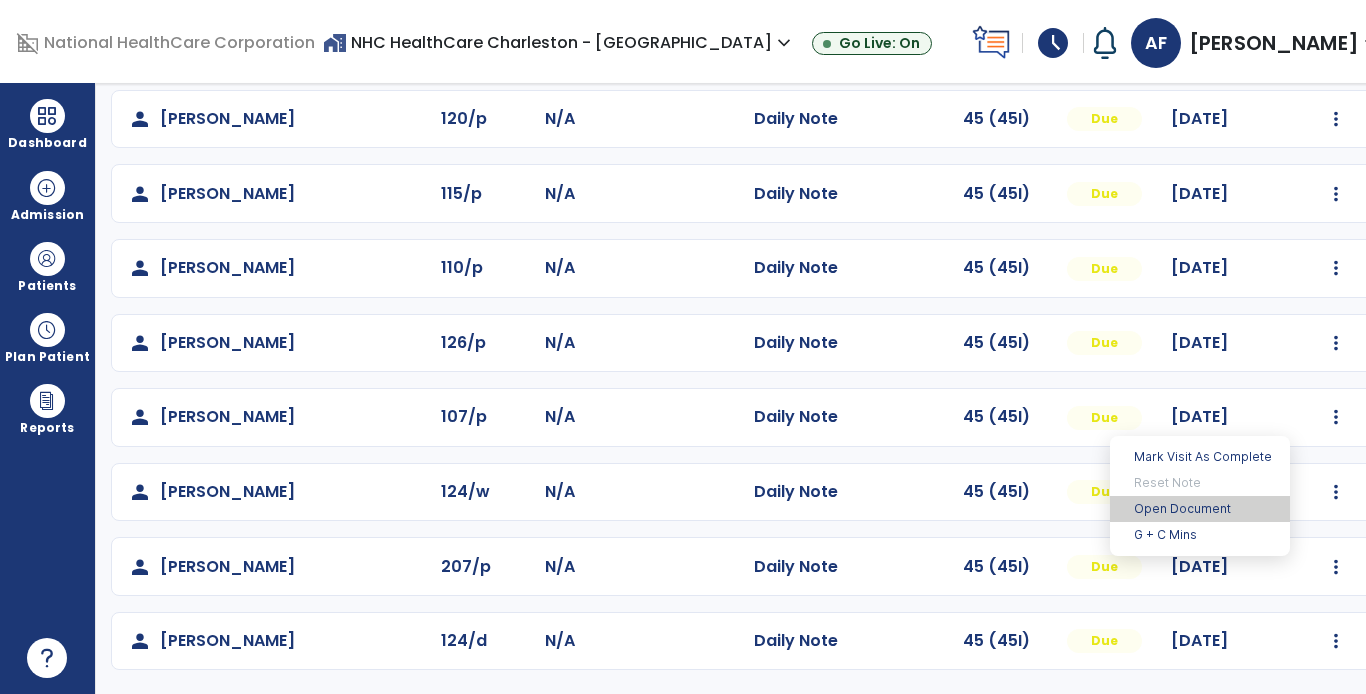 click on "Open Document" at bounding box center (1200, 509) 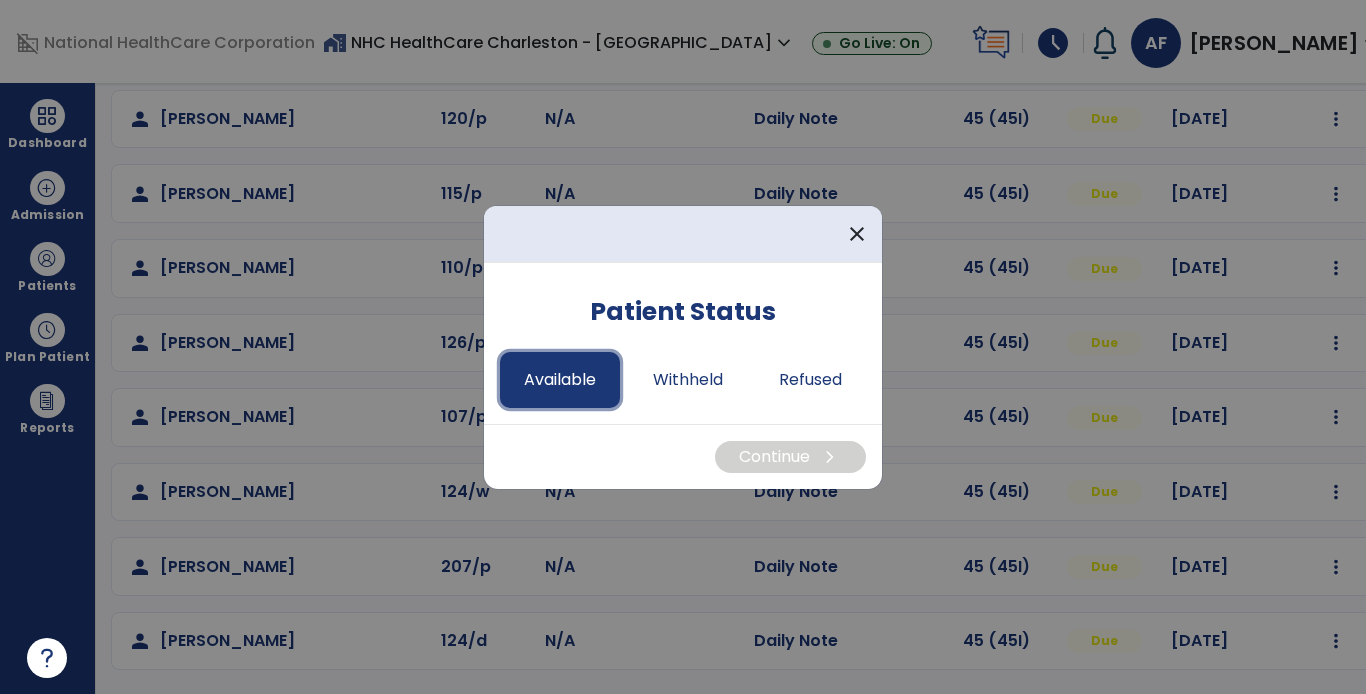 click on "Available" at bounding box center (560, 380) 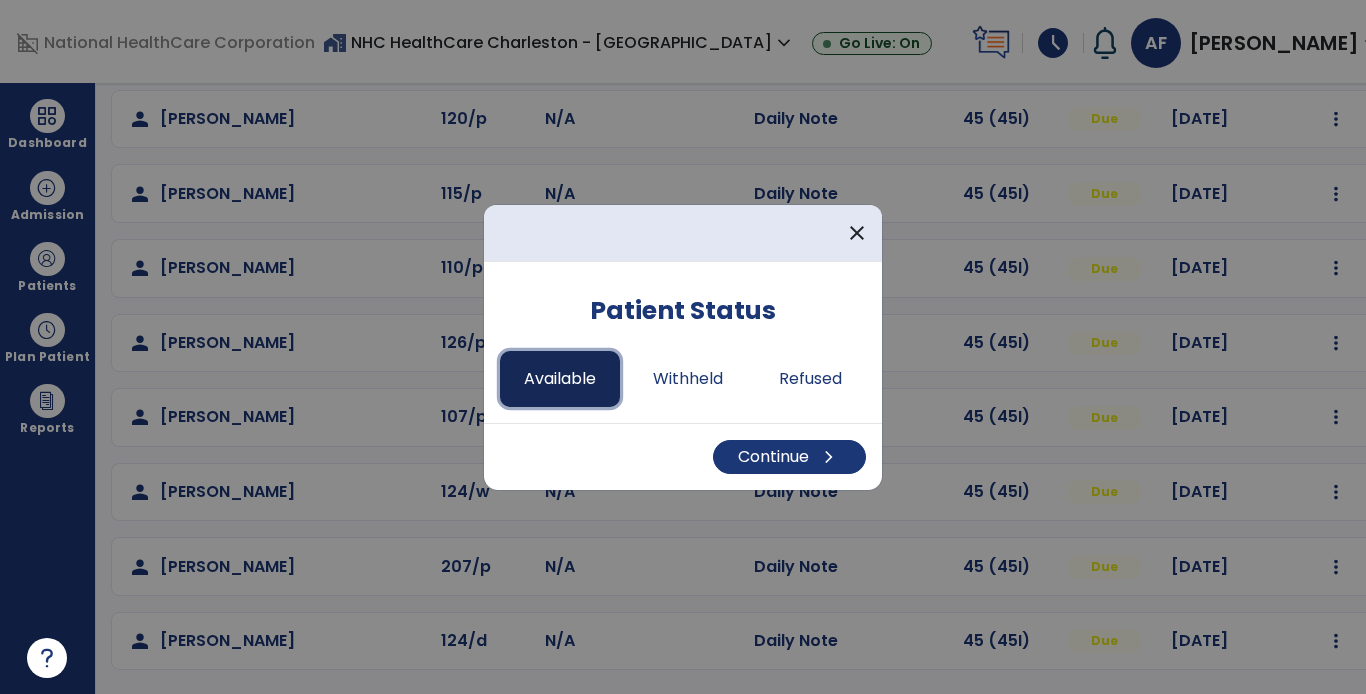 click on "Available" at bounding box center [560, 379] 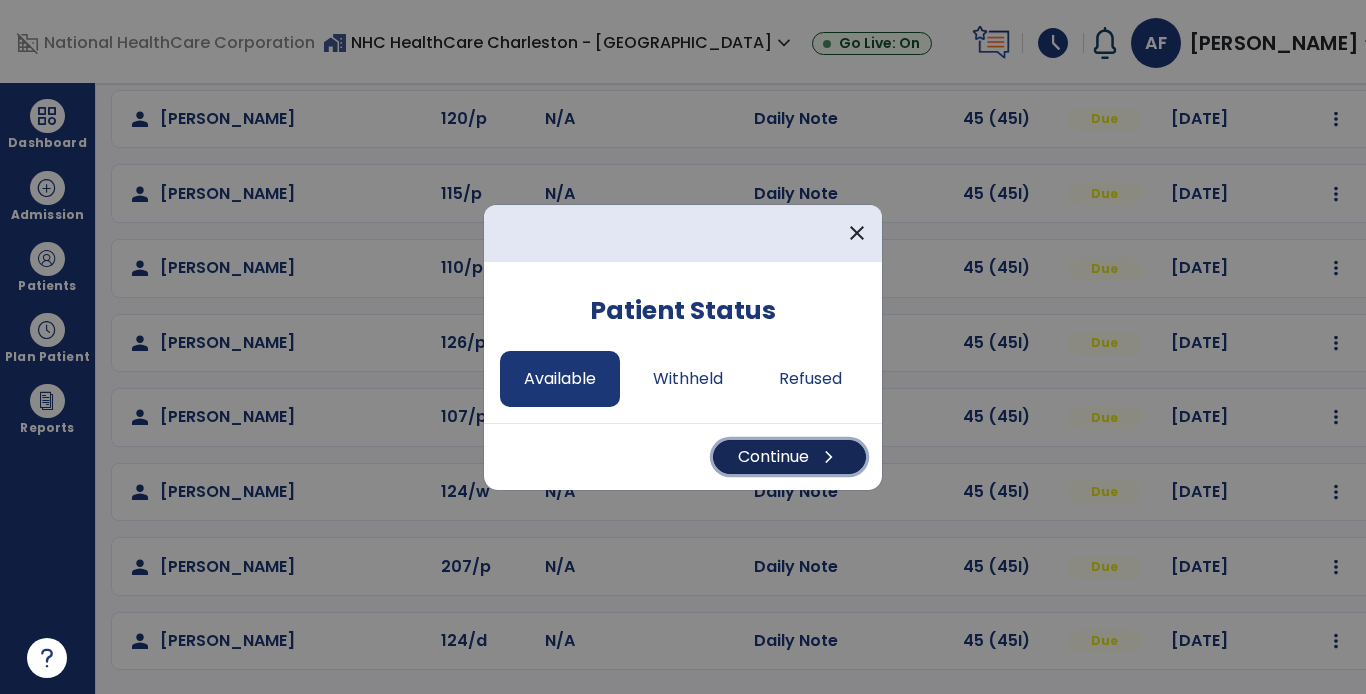 click on "Continue   chevron_right" at bounding box center [789, 457] 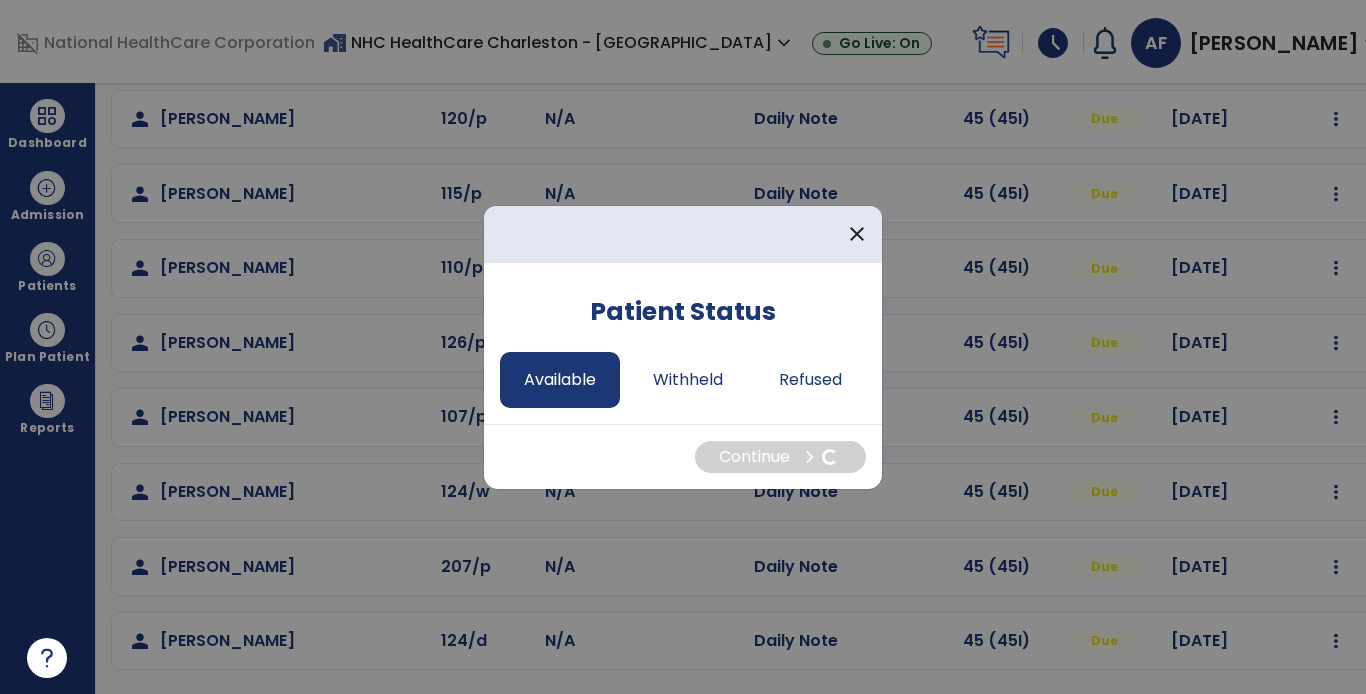 select on "*" 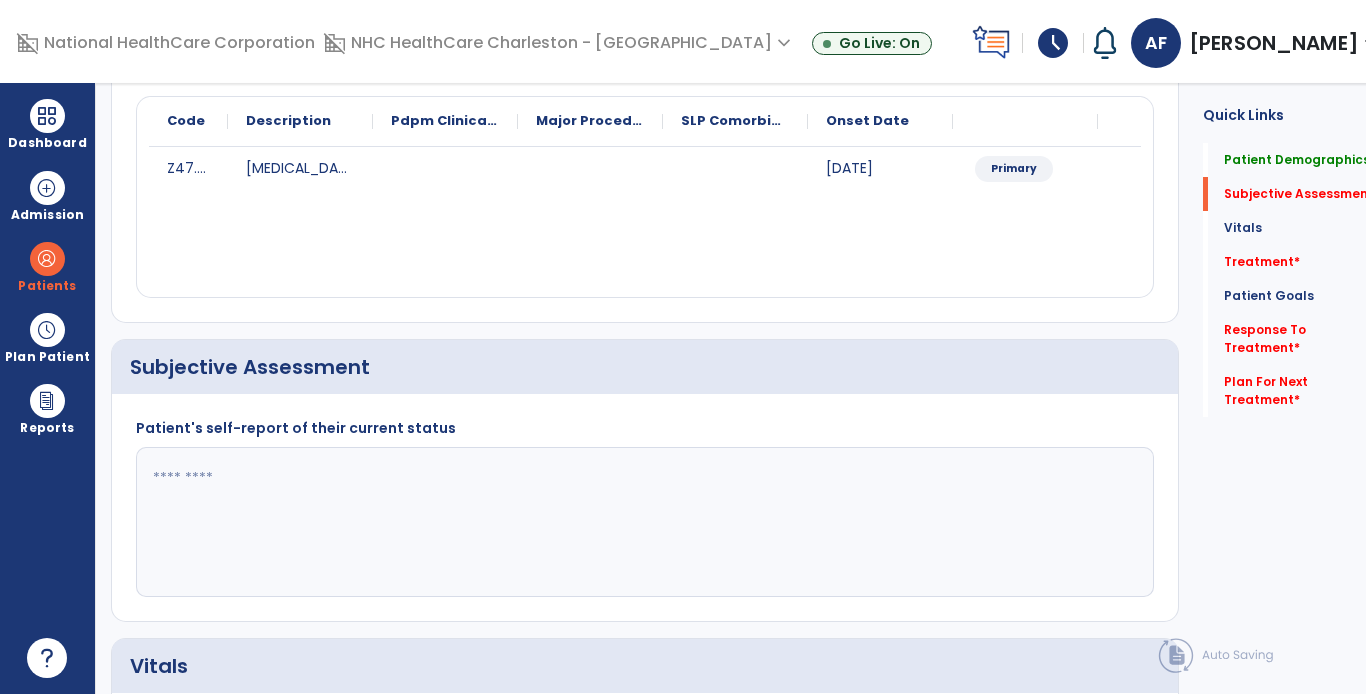 click 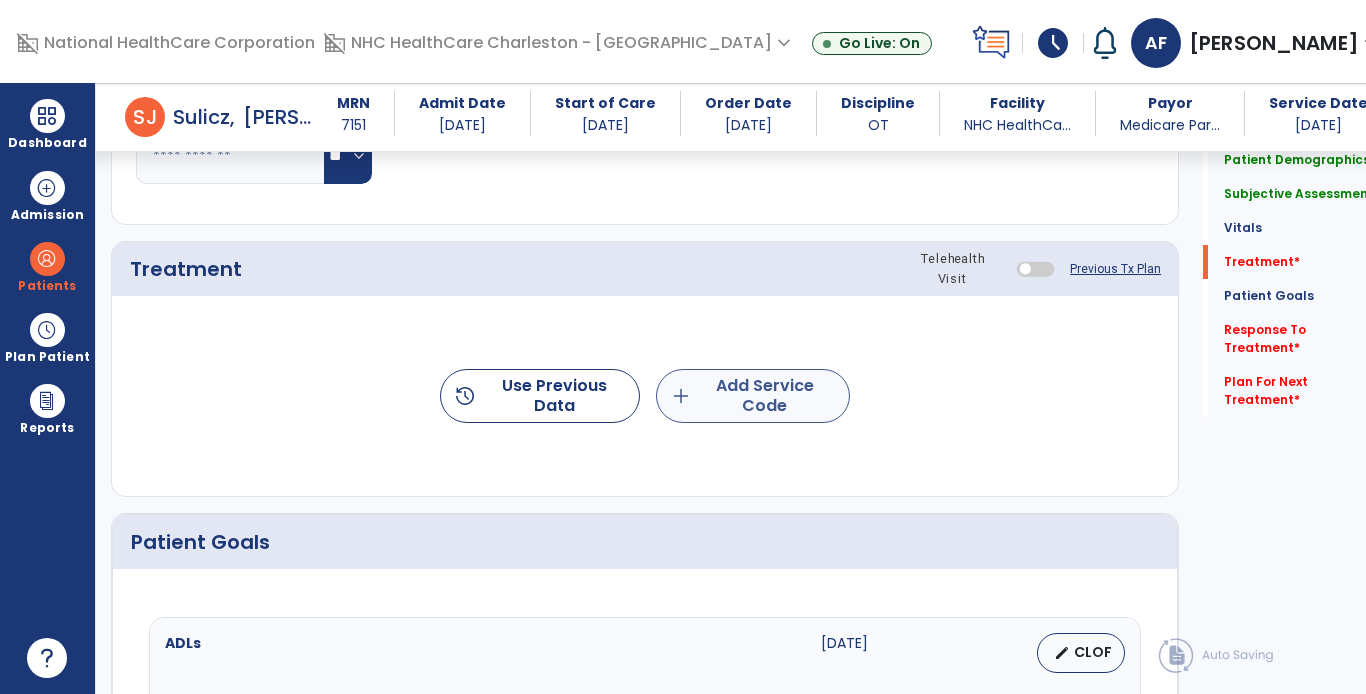 type on "**********" 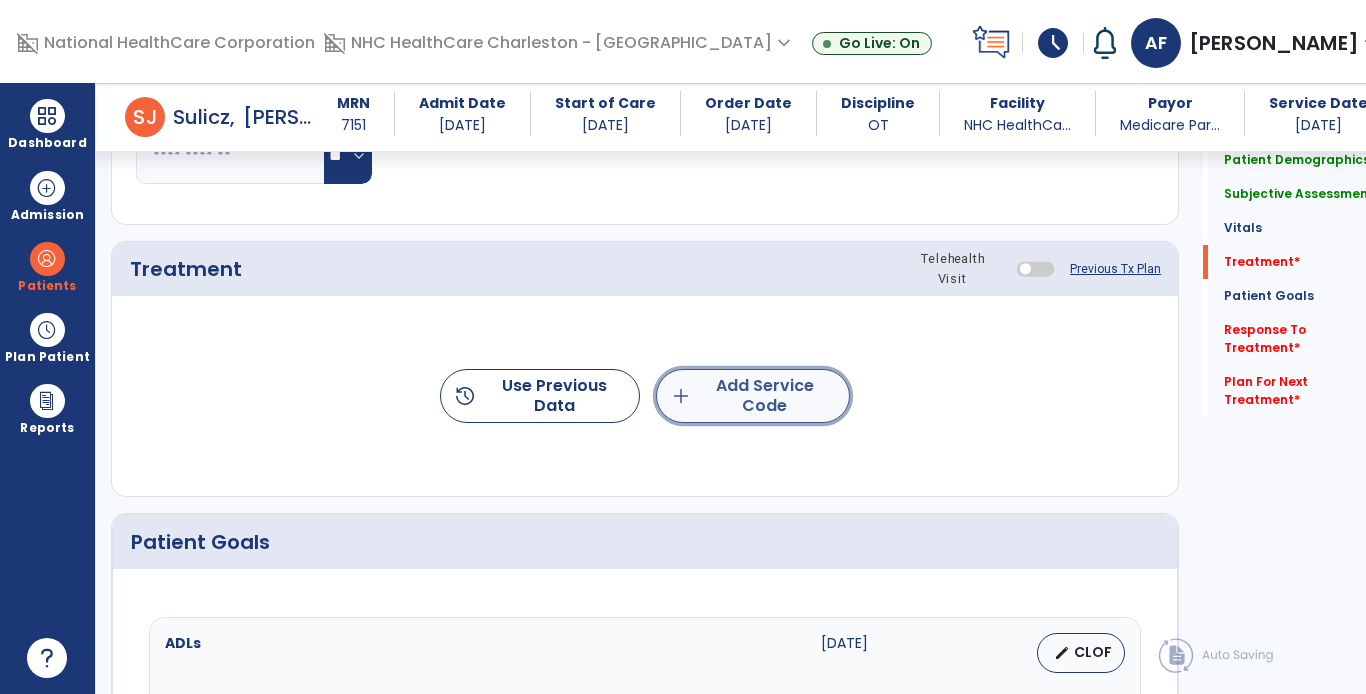 click on "add  Add Service Code" 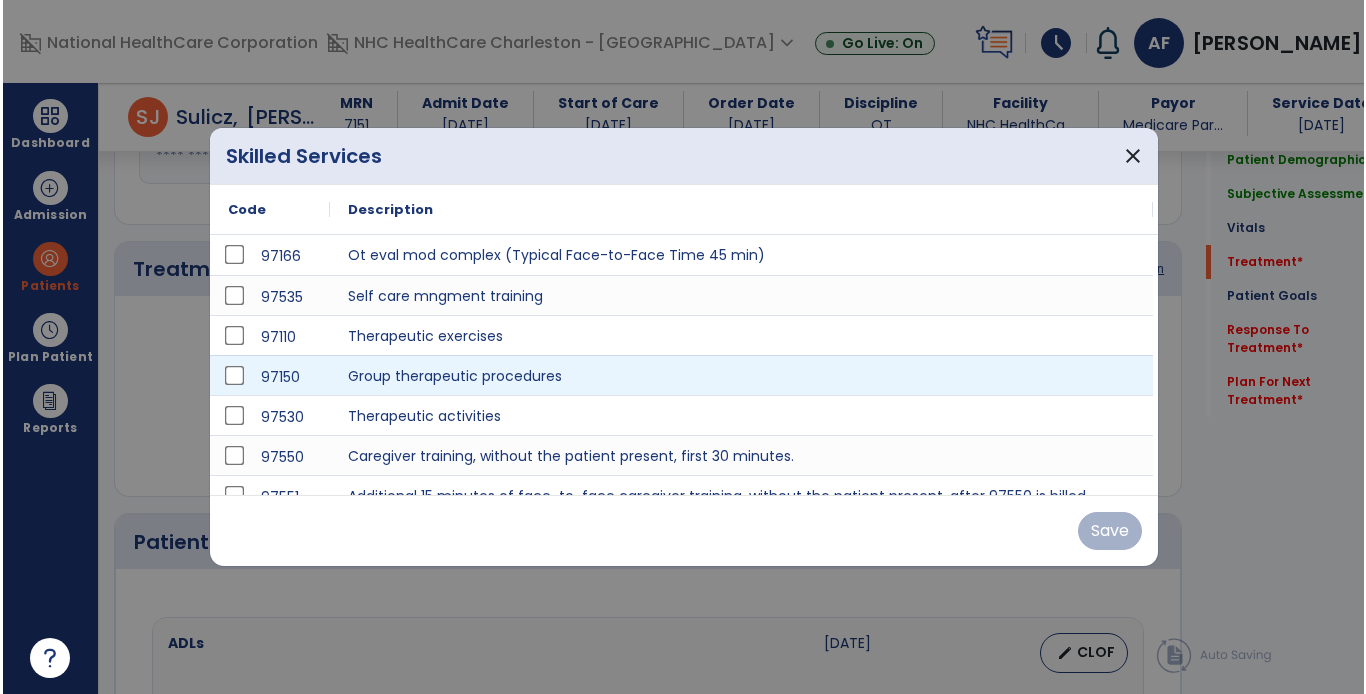 scroll, scrollTop: 1118, scrollLeft: 0, axis: vertical 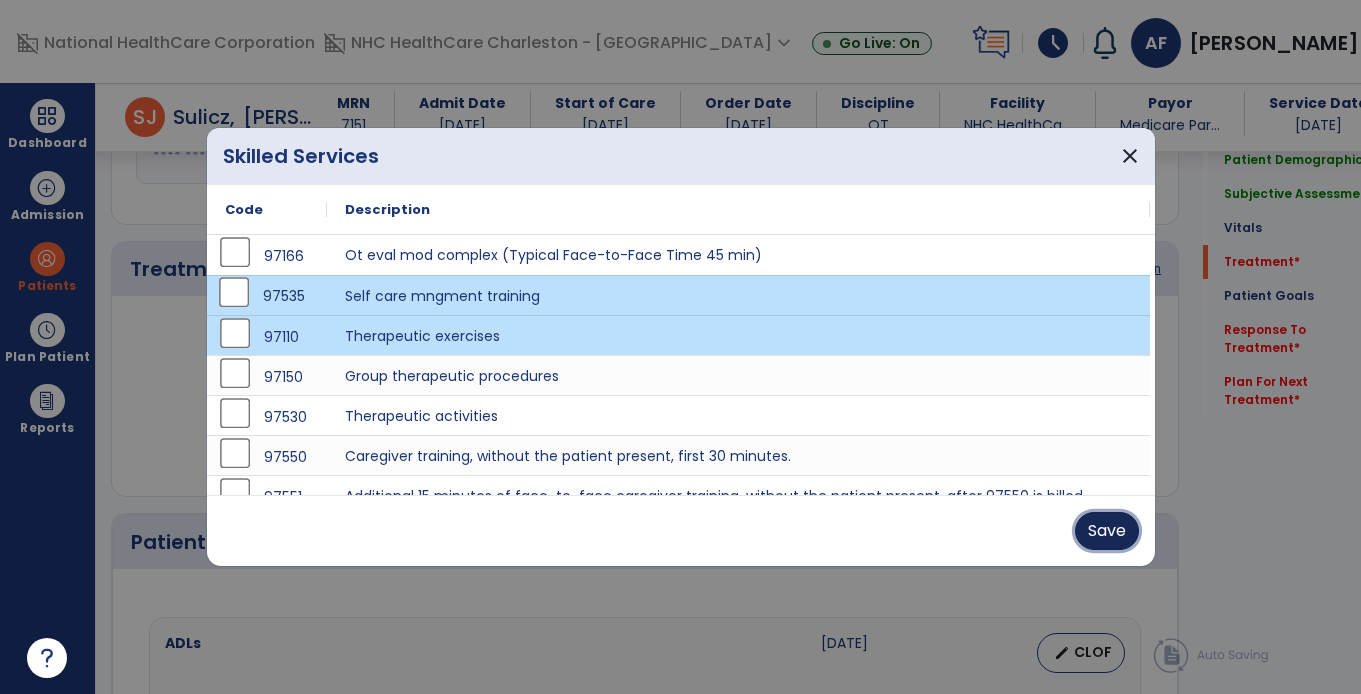 click on "Save" at bounding box center [1107, 531] 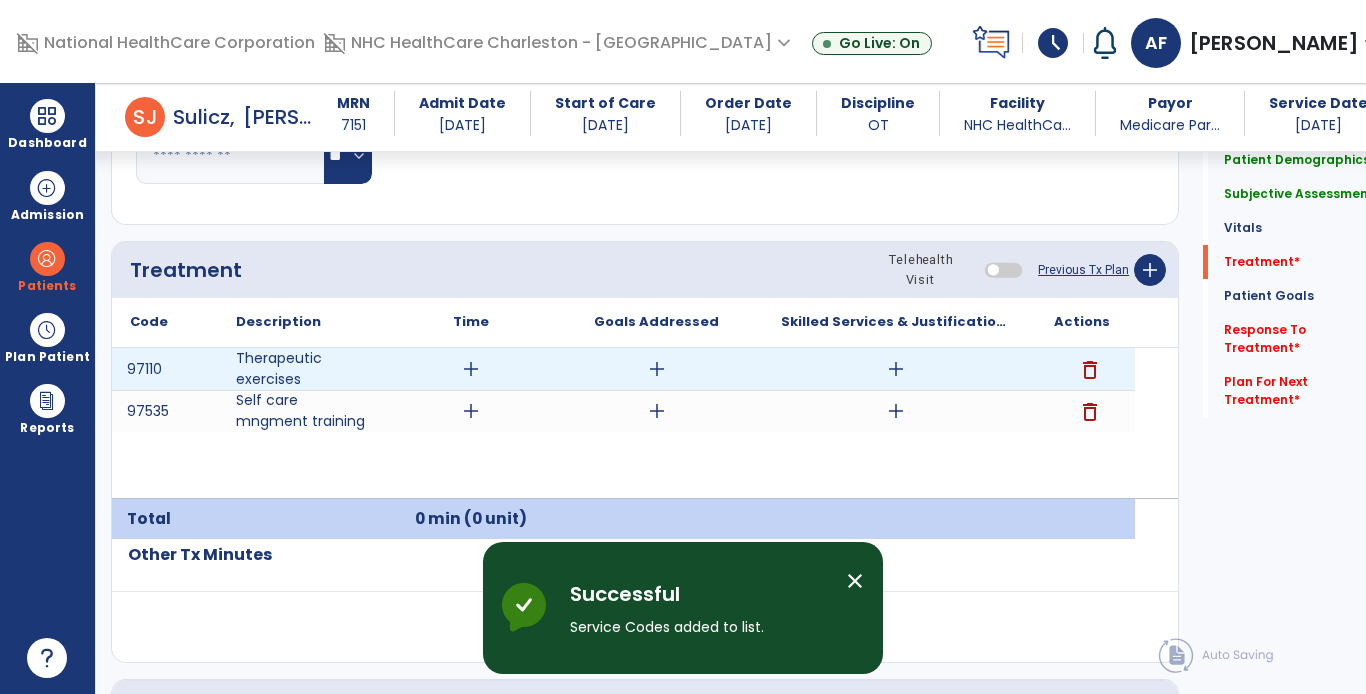 click on "add" at bounding box center (471, 369) 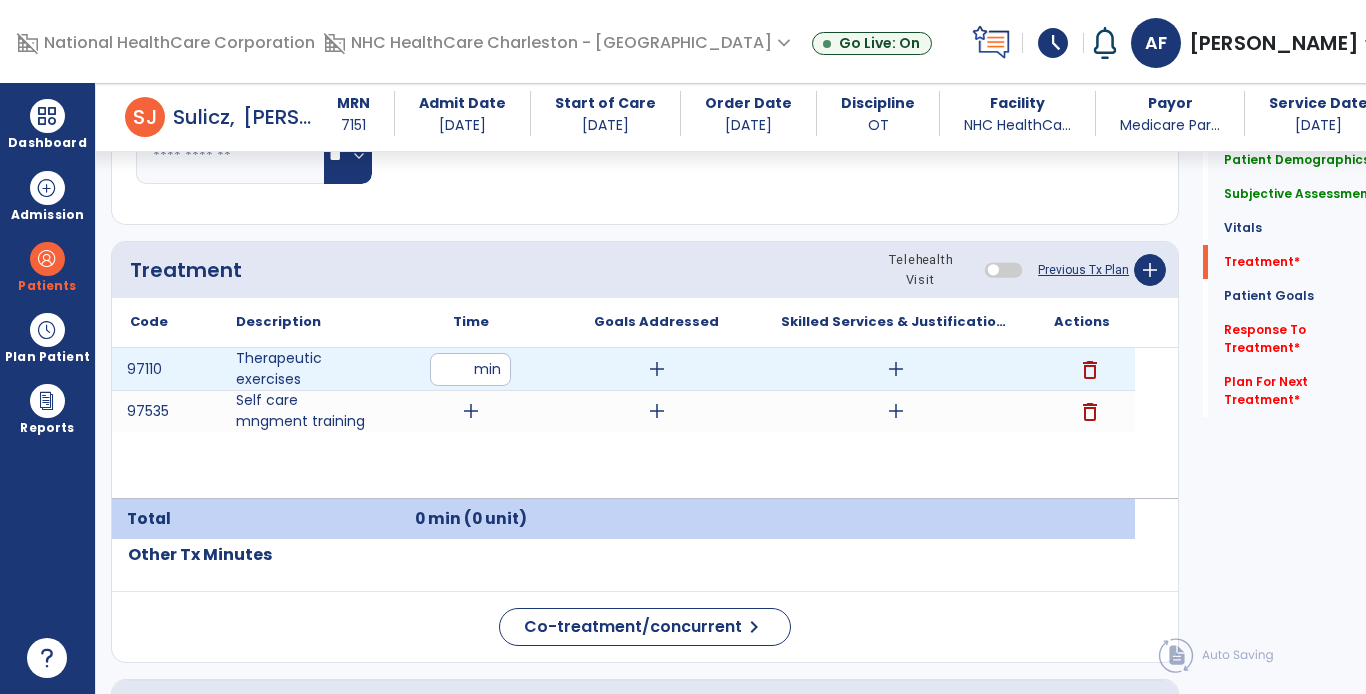 type on "**" 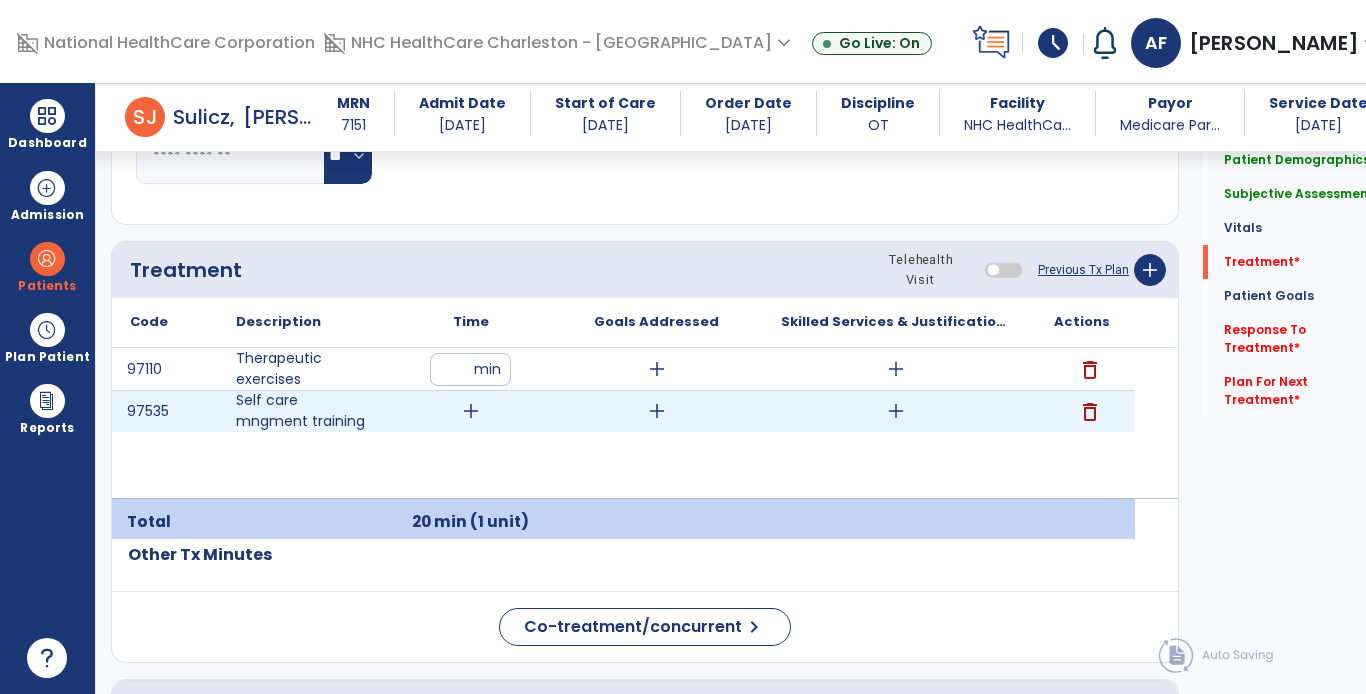 click on "add" at bounding box center [471, 411] 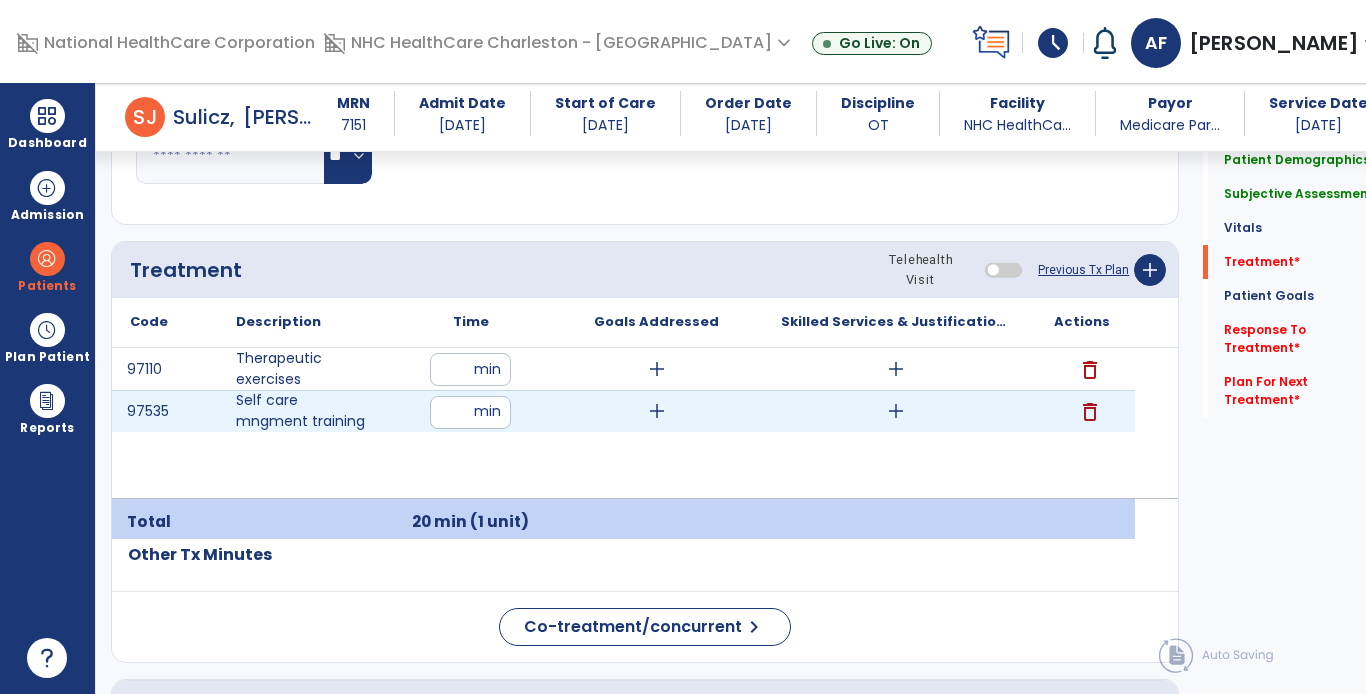 type on "**" 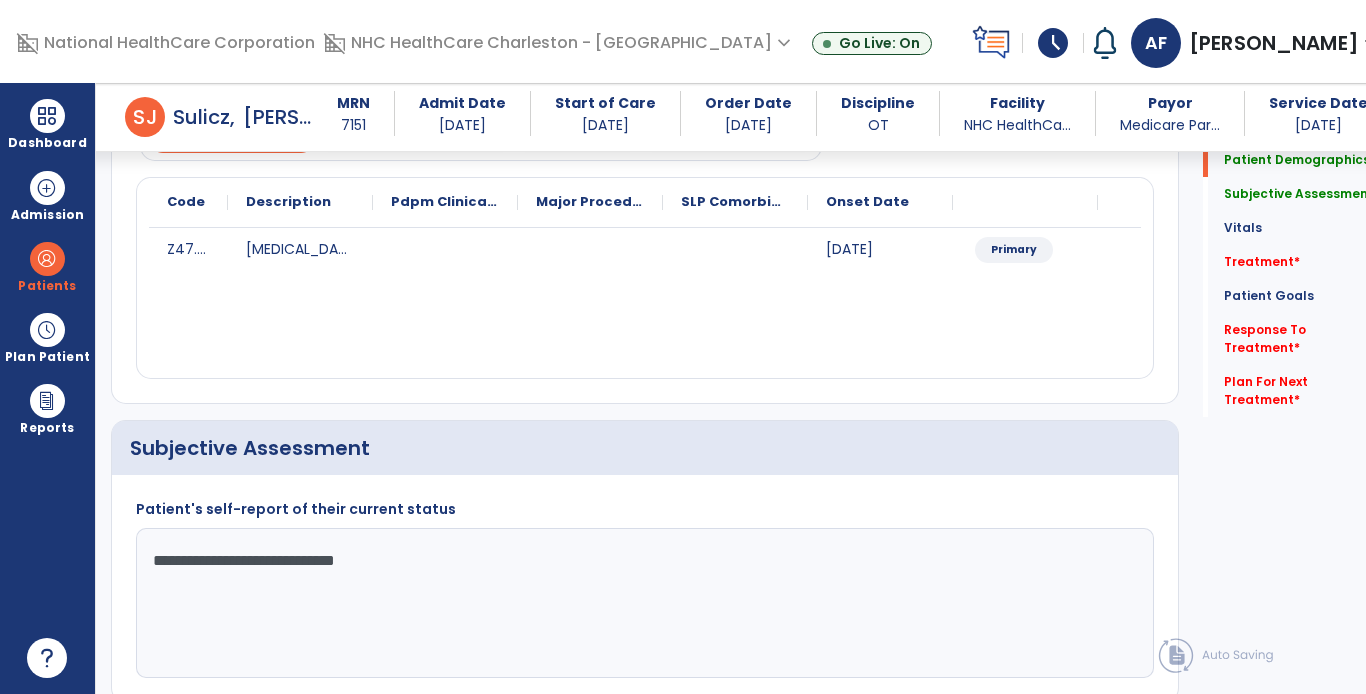 scroll, scrollTop: 0, scrollLeft: 0, axis: both 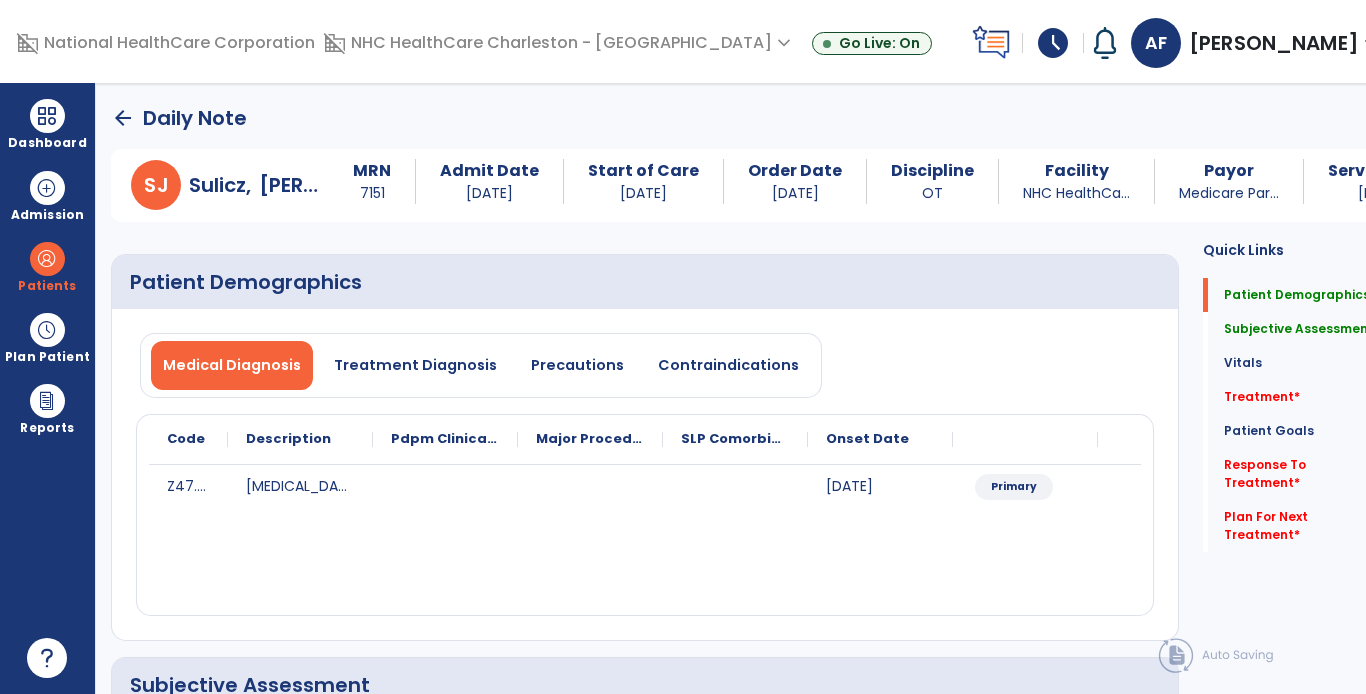 click on "arrow_back" 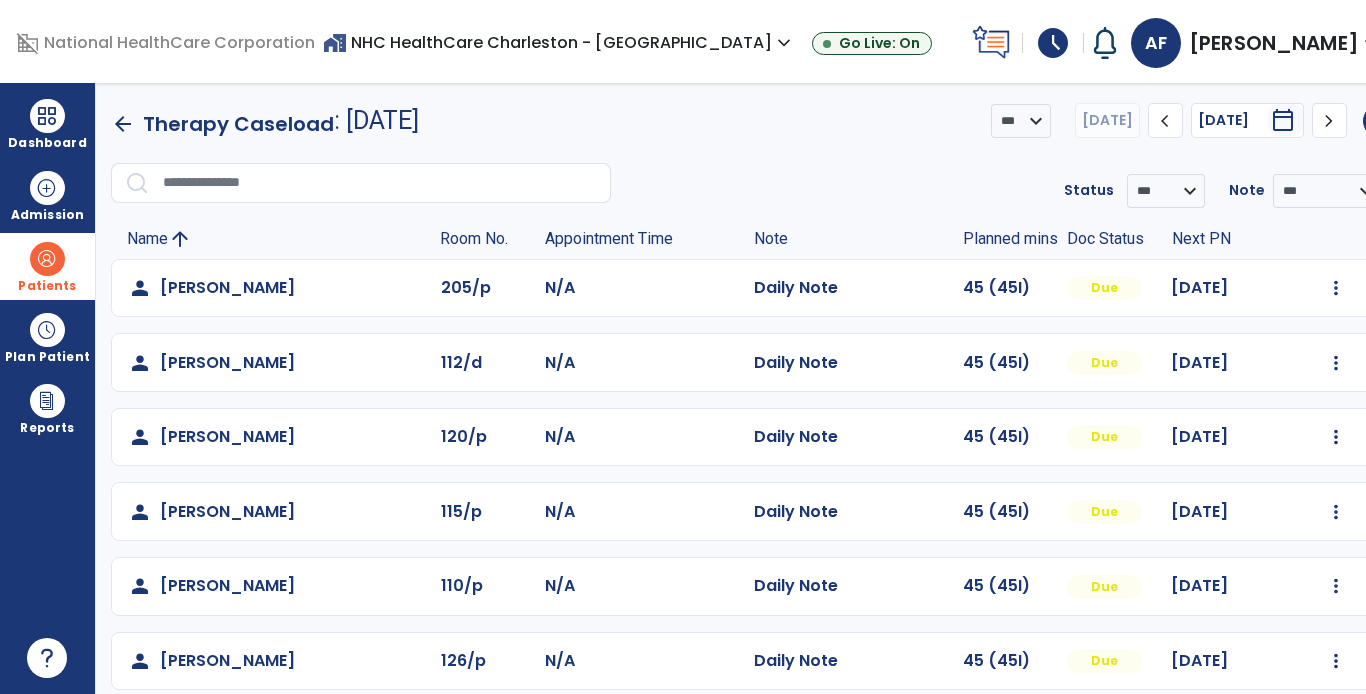 click at bounding box center (47, 259) 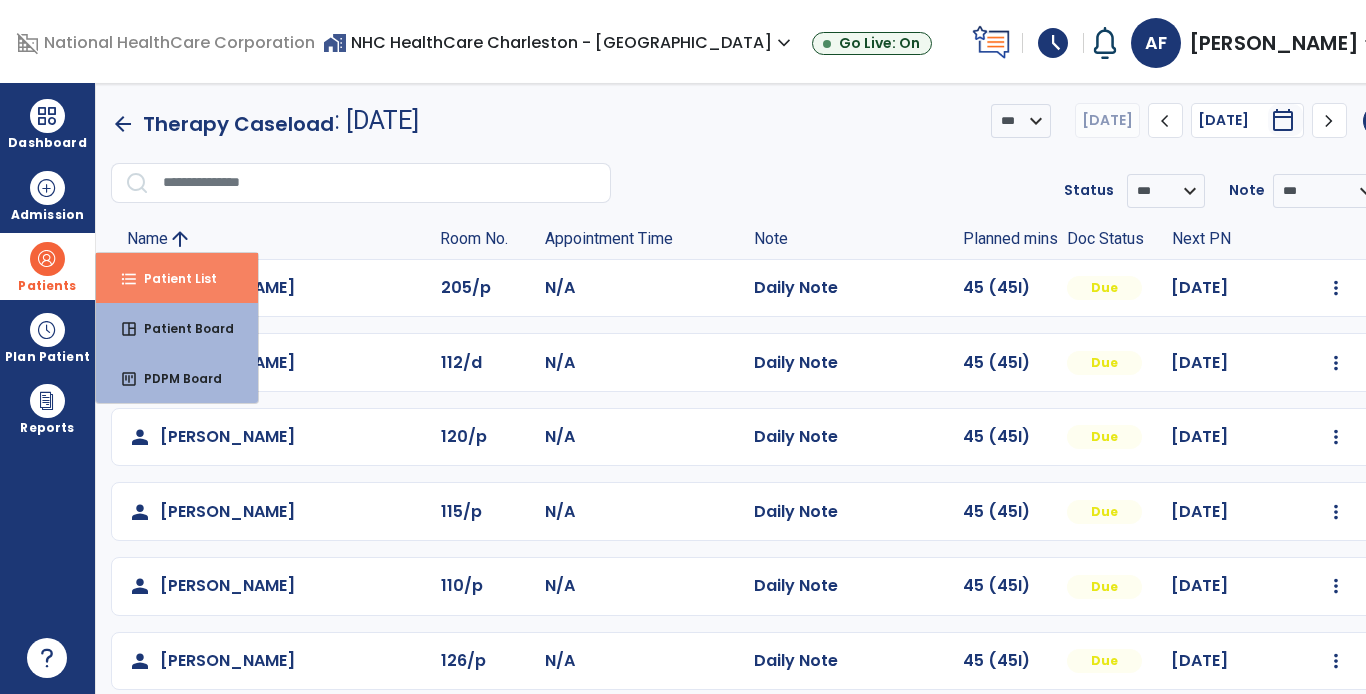 click on "Patient List" at bounding box center [172, 278] 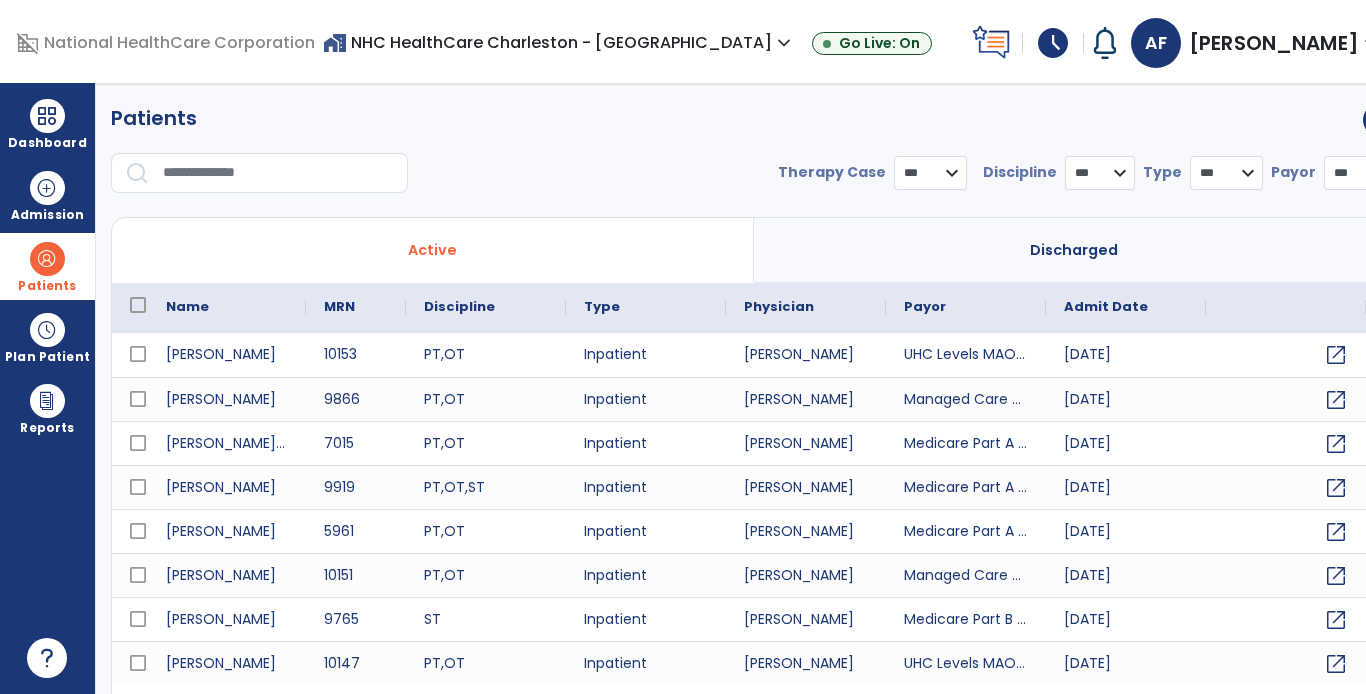 select on "***" 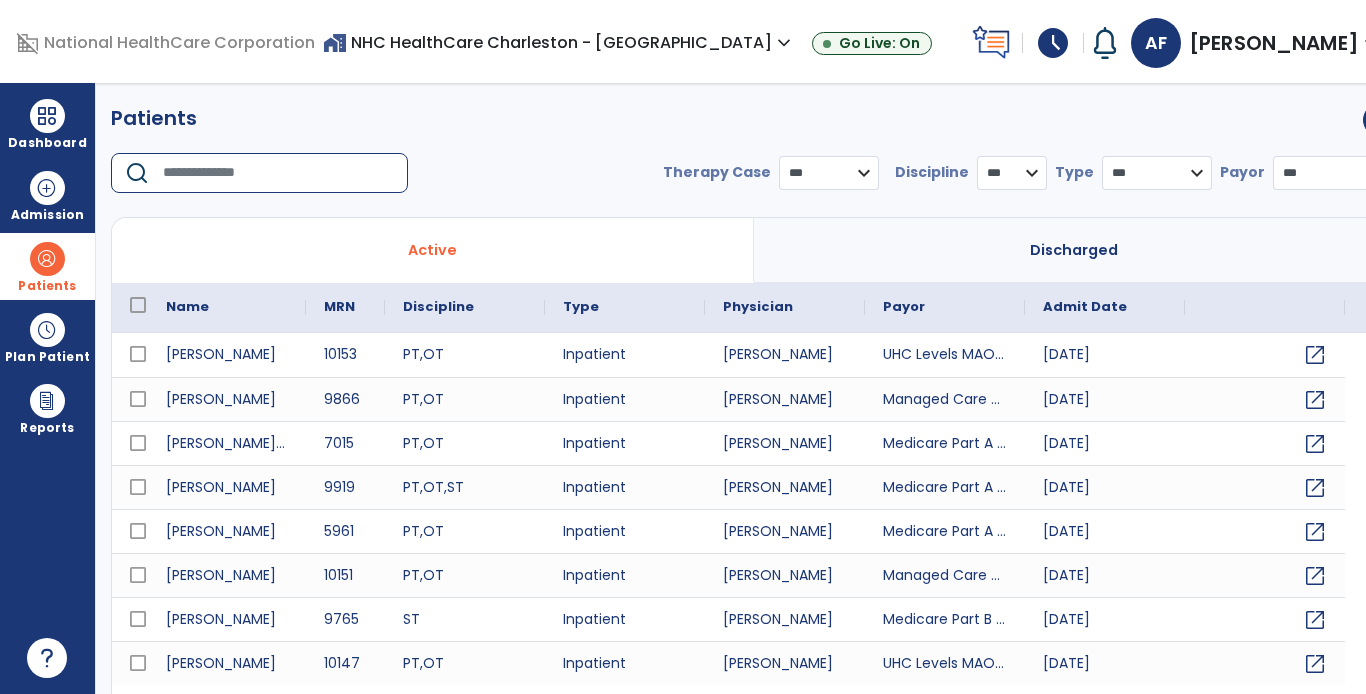 click at bounding box center (278, 173) 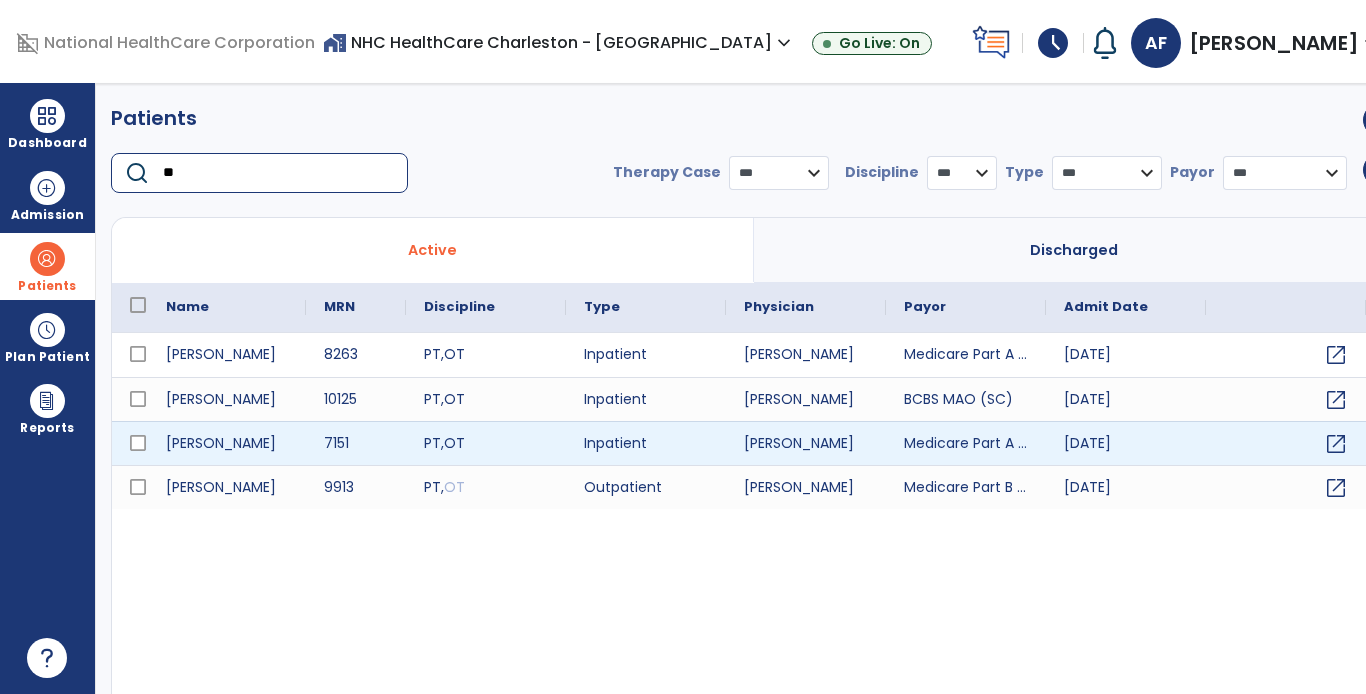 type on "**" 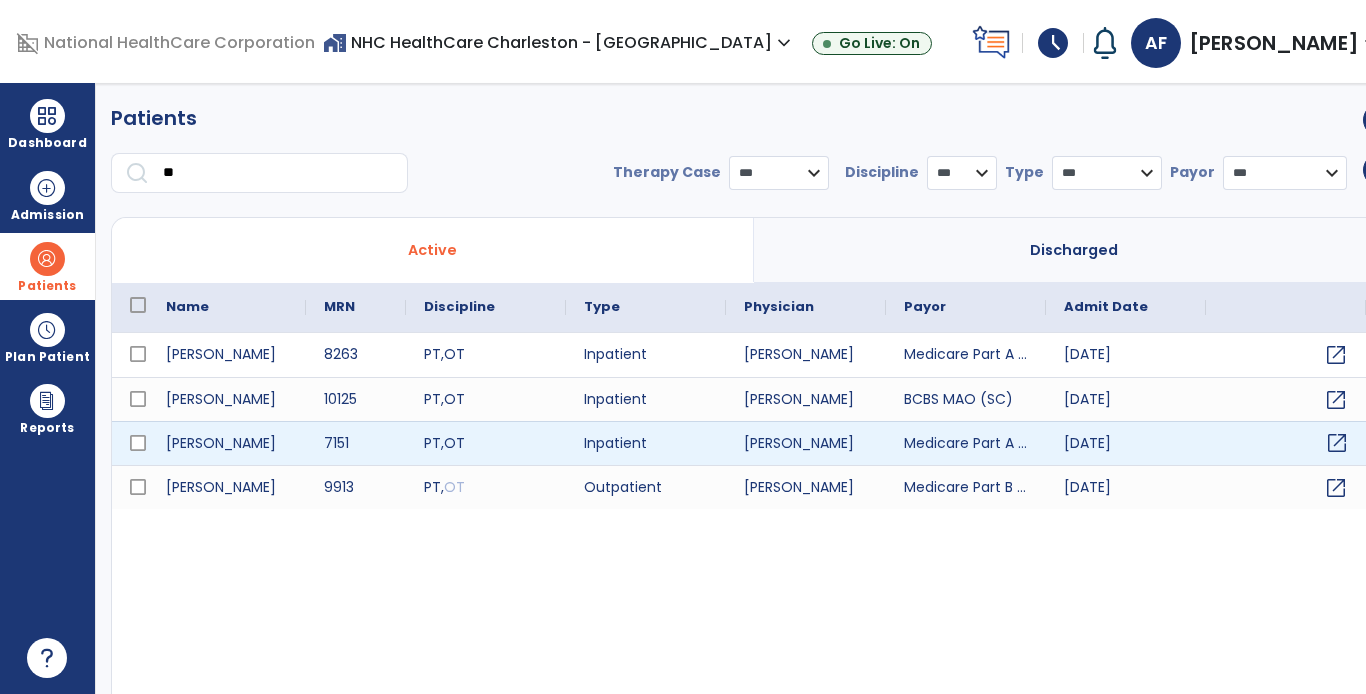 click on "open_in_new" at bounding box center [1337, 443] 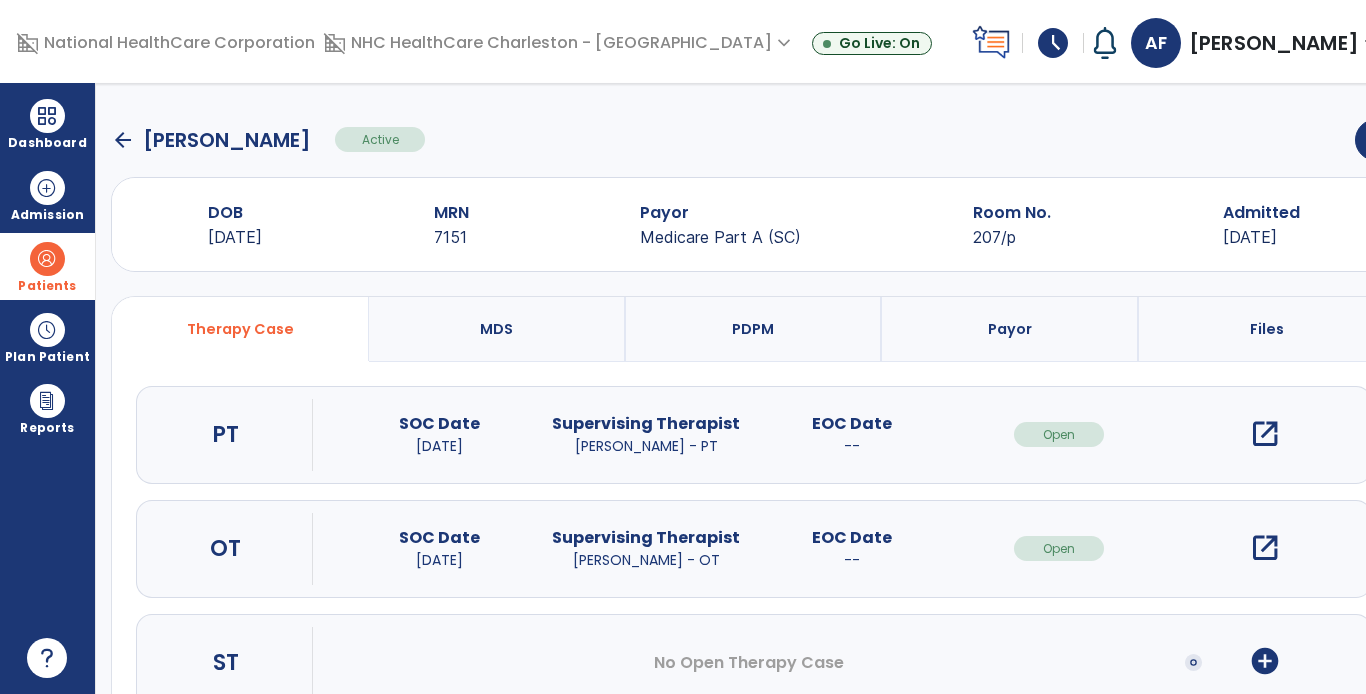 click on "open_in_new" at bounding box center (1265, 434) 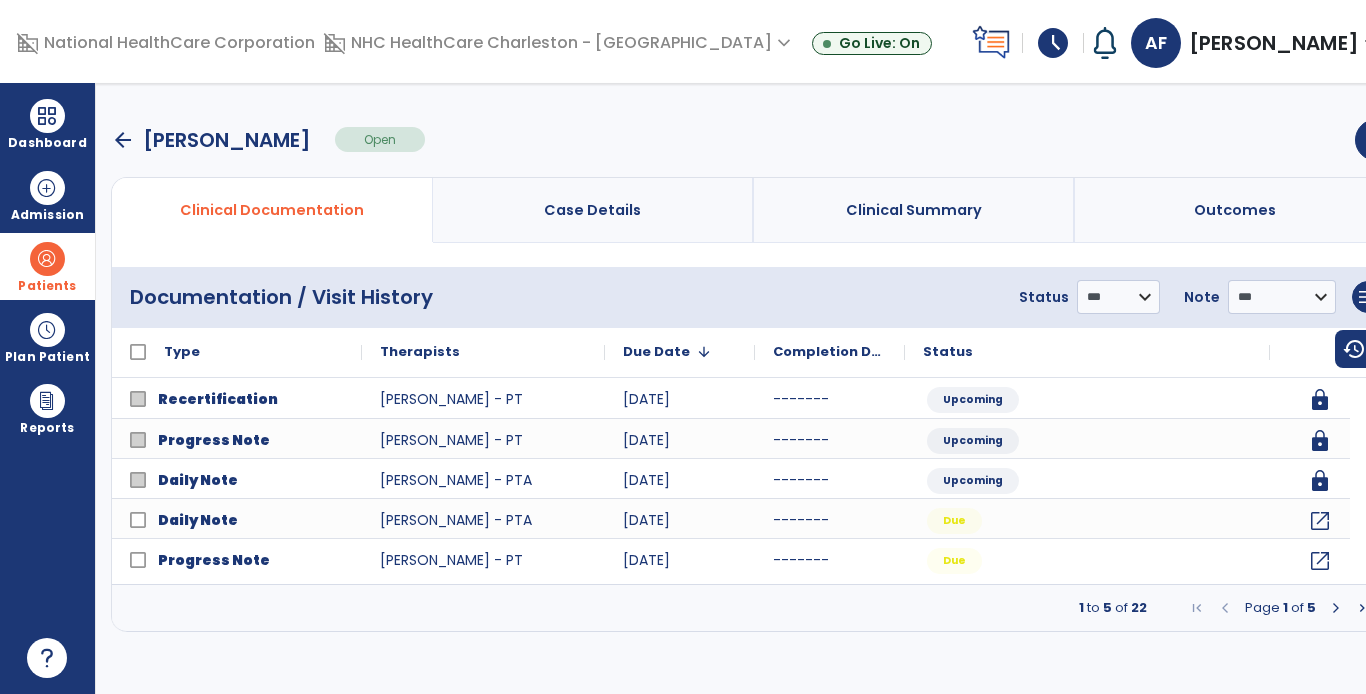 click at bounding box center [1336, 608] 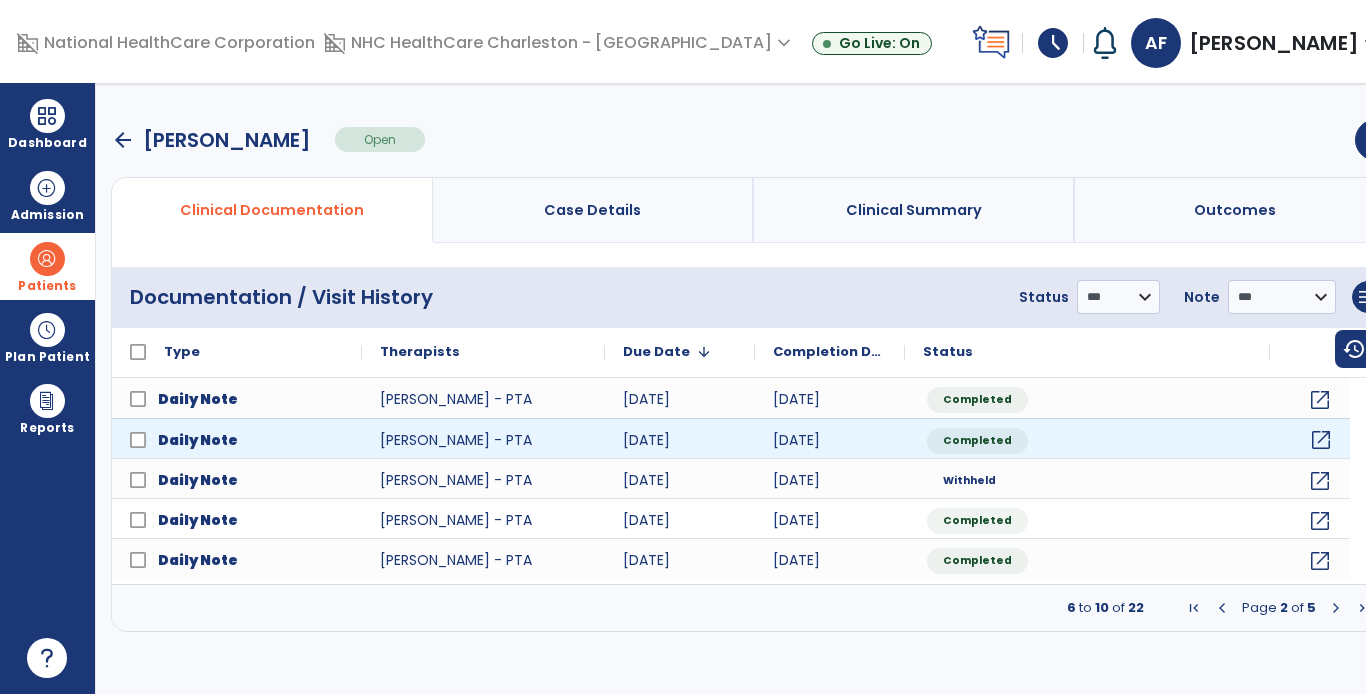 click on "open_in_new" 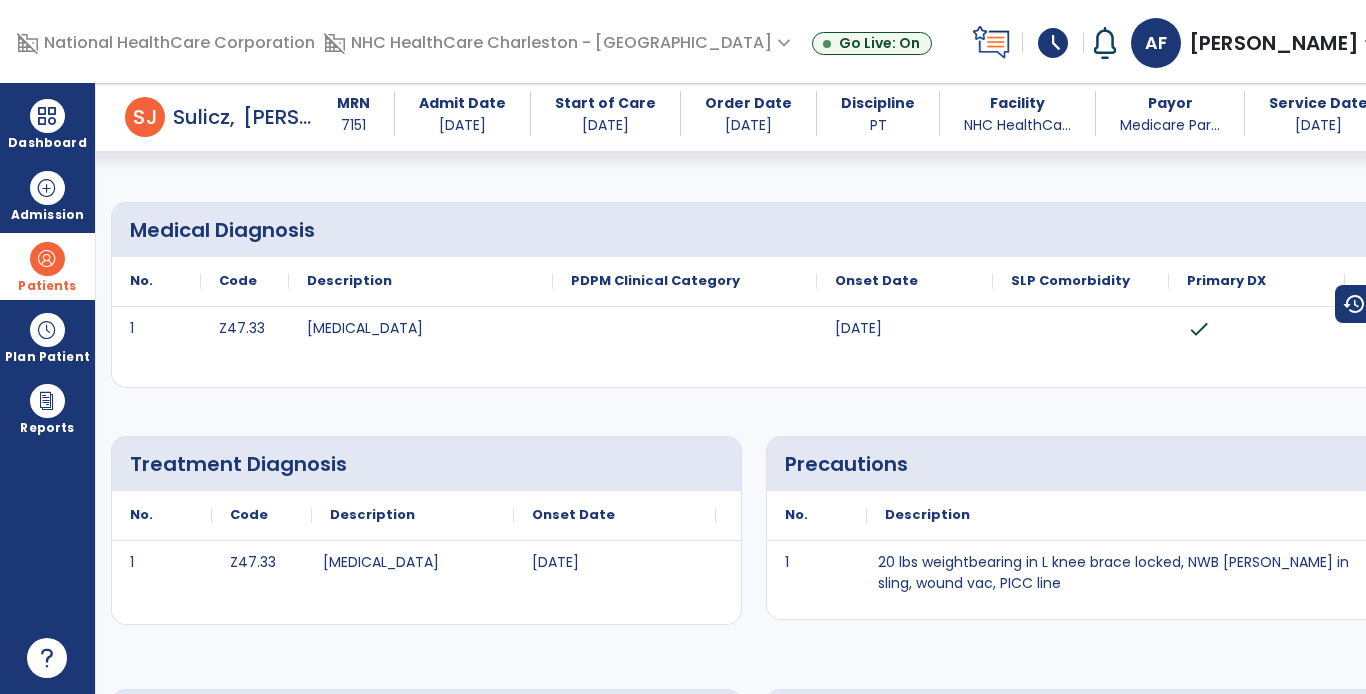 scroll, scrollTop: 0, scrollLeft: 0, axis: both 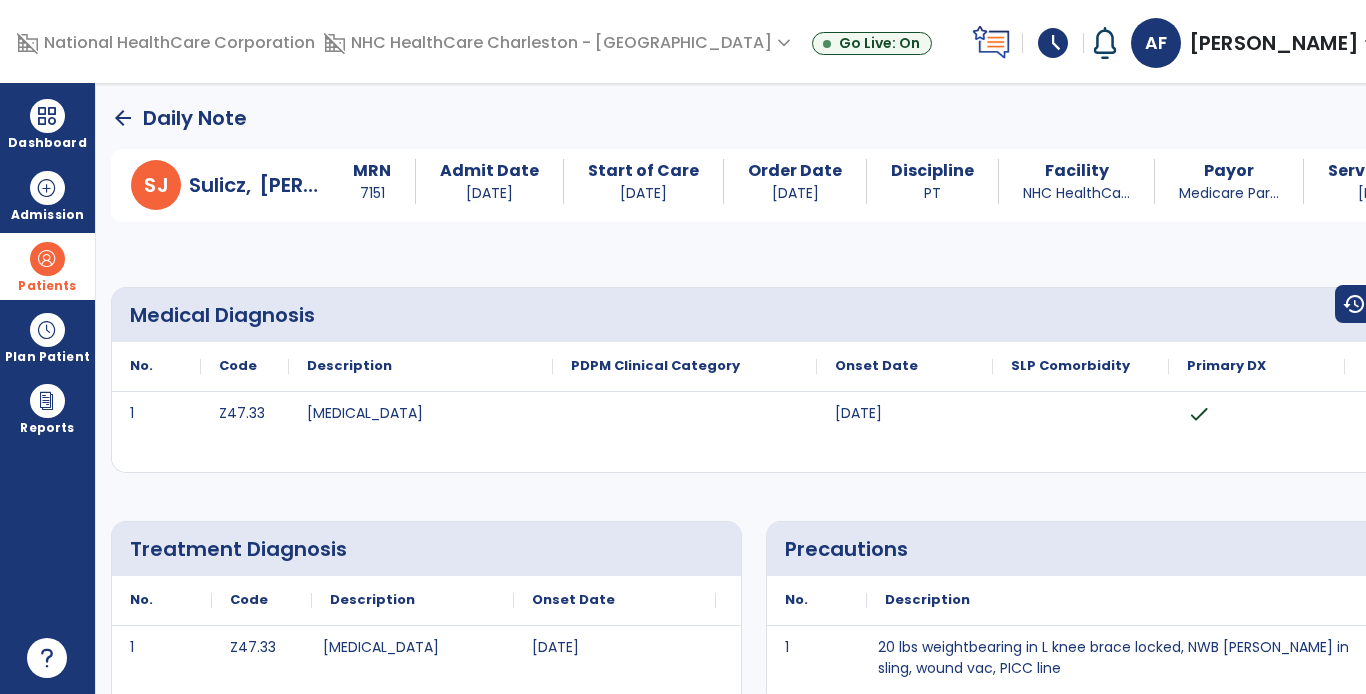 click on "[PERSON_NAME],   [PERSON_NAME]  MRN 7151 Admit Date [DATE] Start of Care [DATE] Order Date [DATE] Discipline PT Facility NHC HealthCa... Payor Medicare Par... Service Date [DATE]" at bounding box center (819, 185) 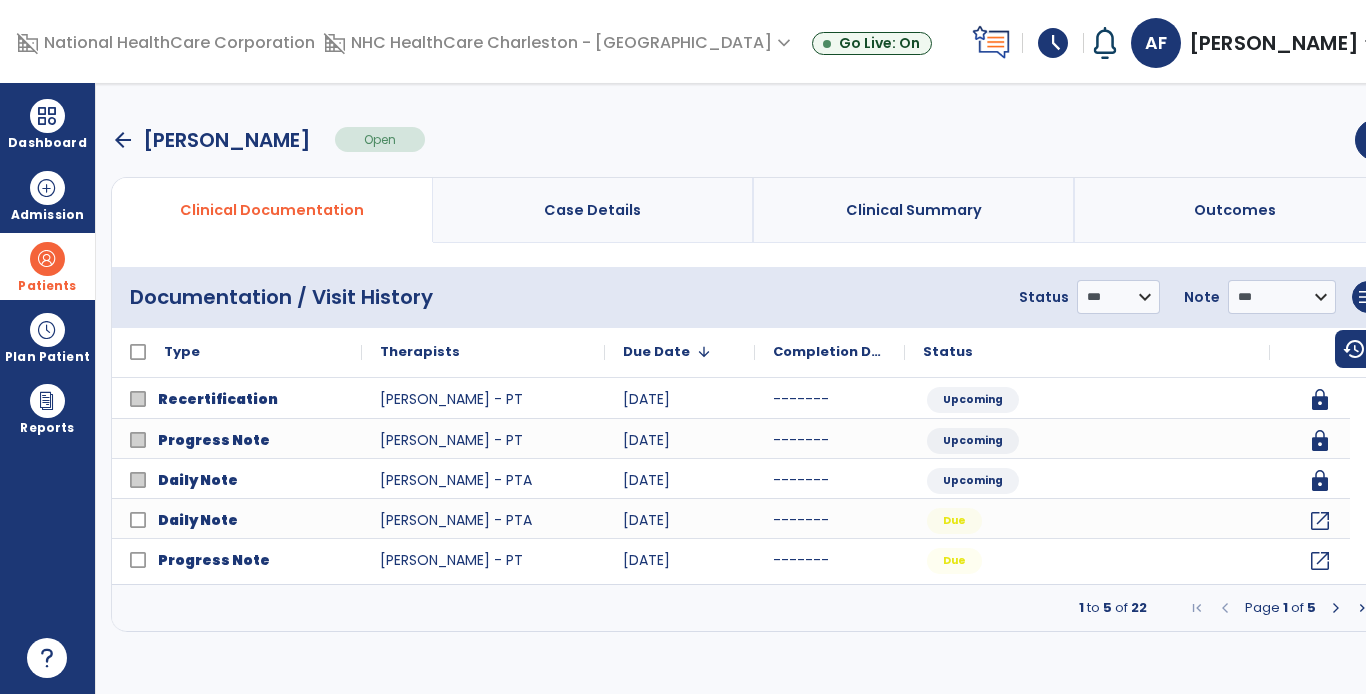 click at bounding box center [1336, 608] 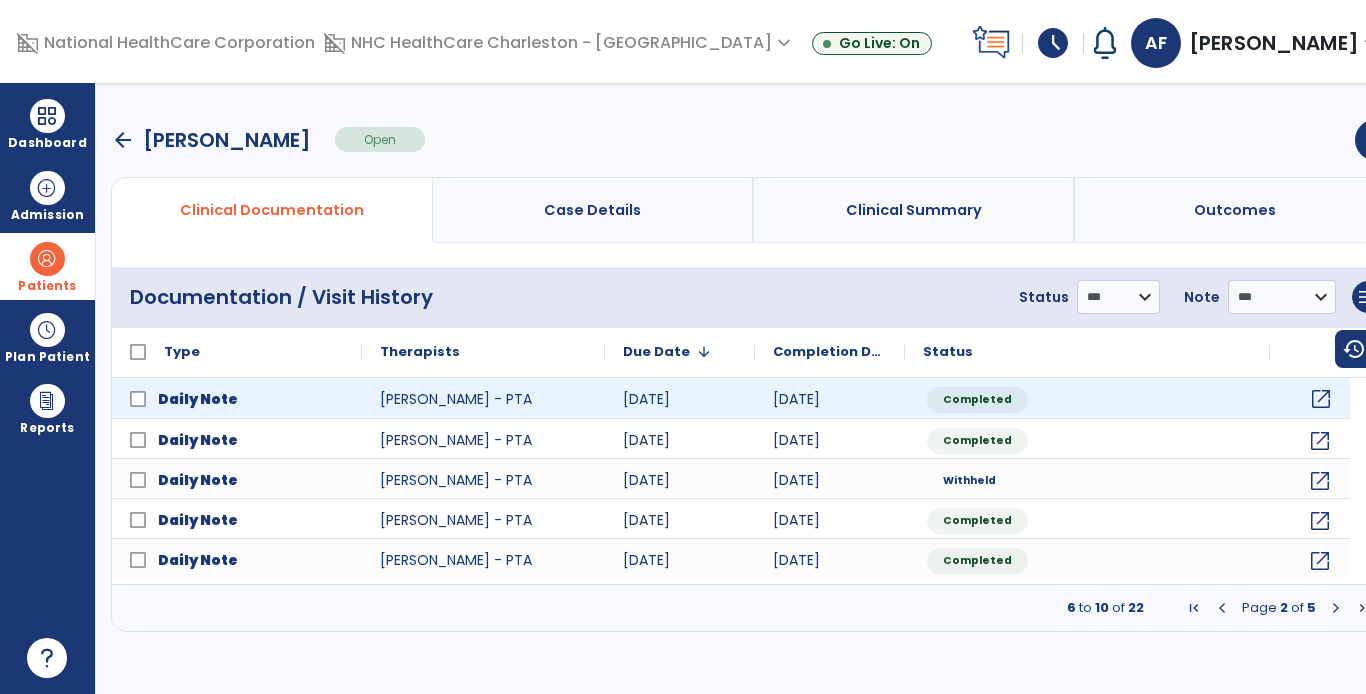 click on "open_in_new" 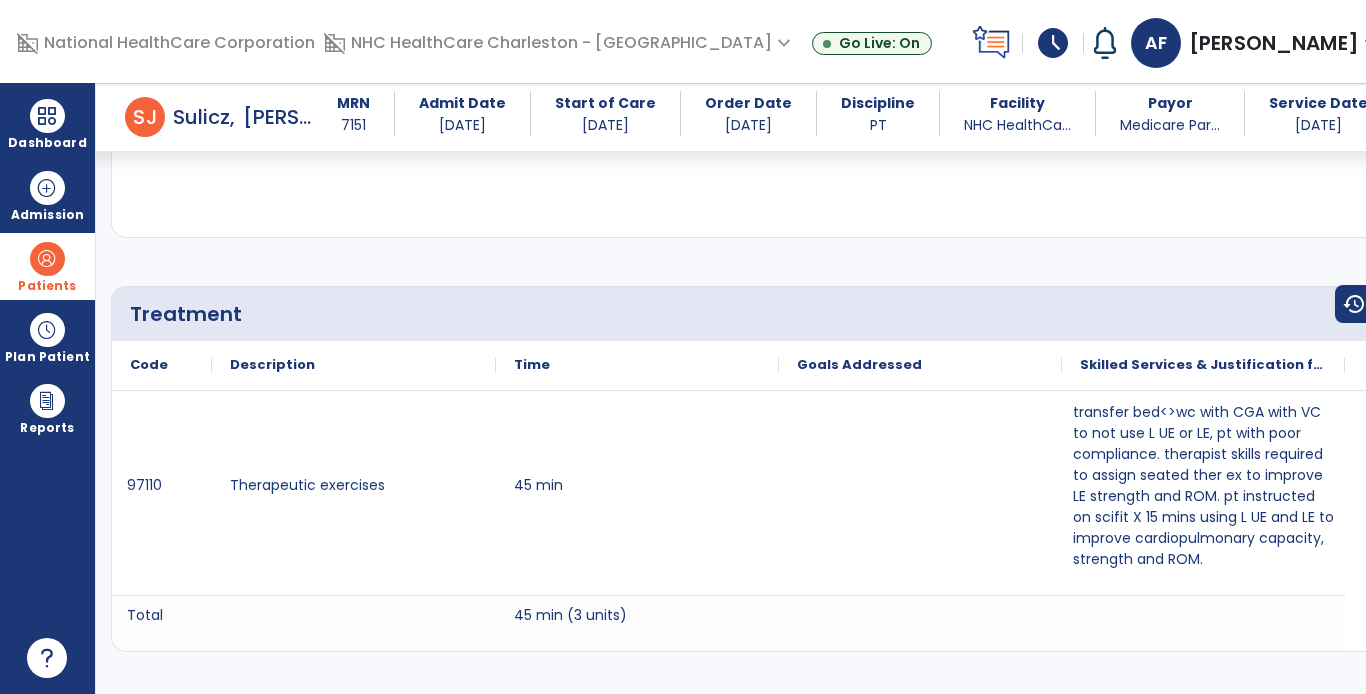 scroll, scrollTop: 0, scrollLeft: 0, axis: both 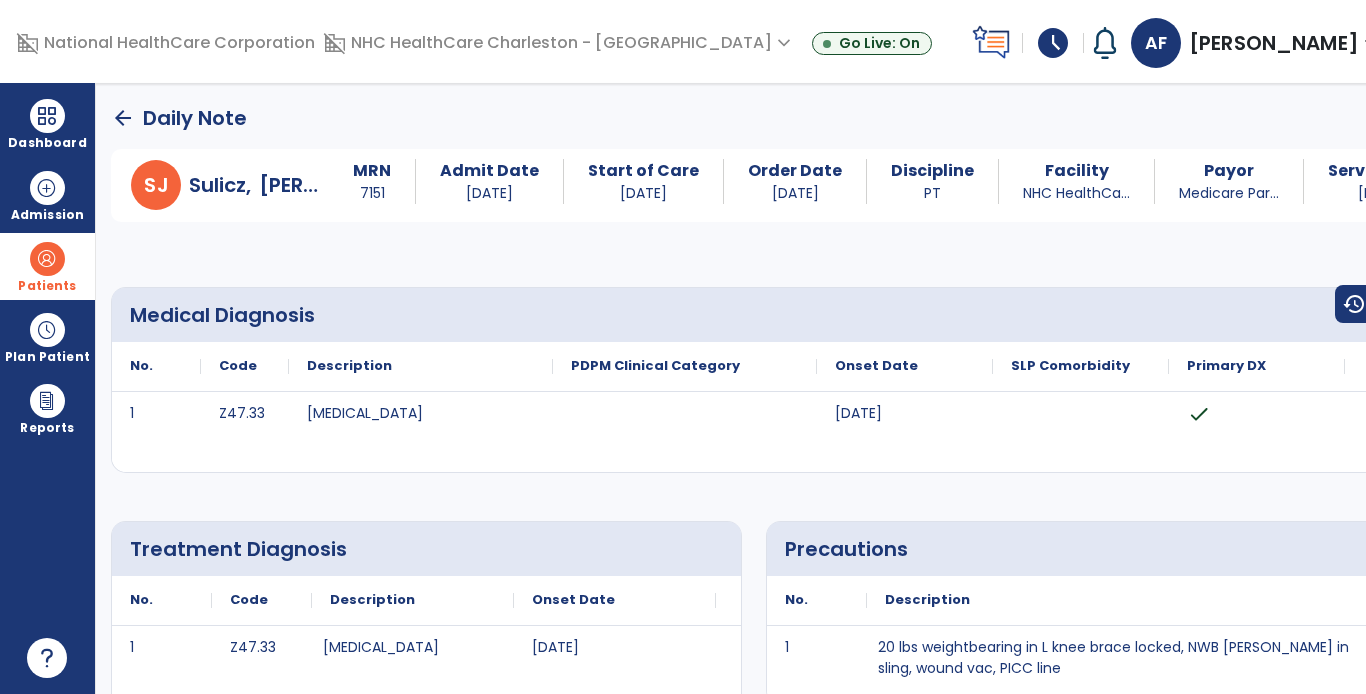 click on "arrow_back" 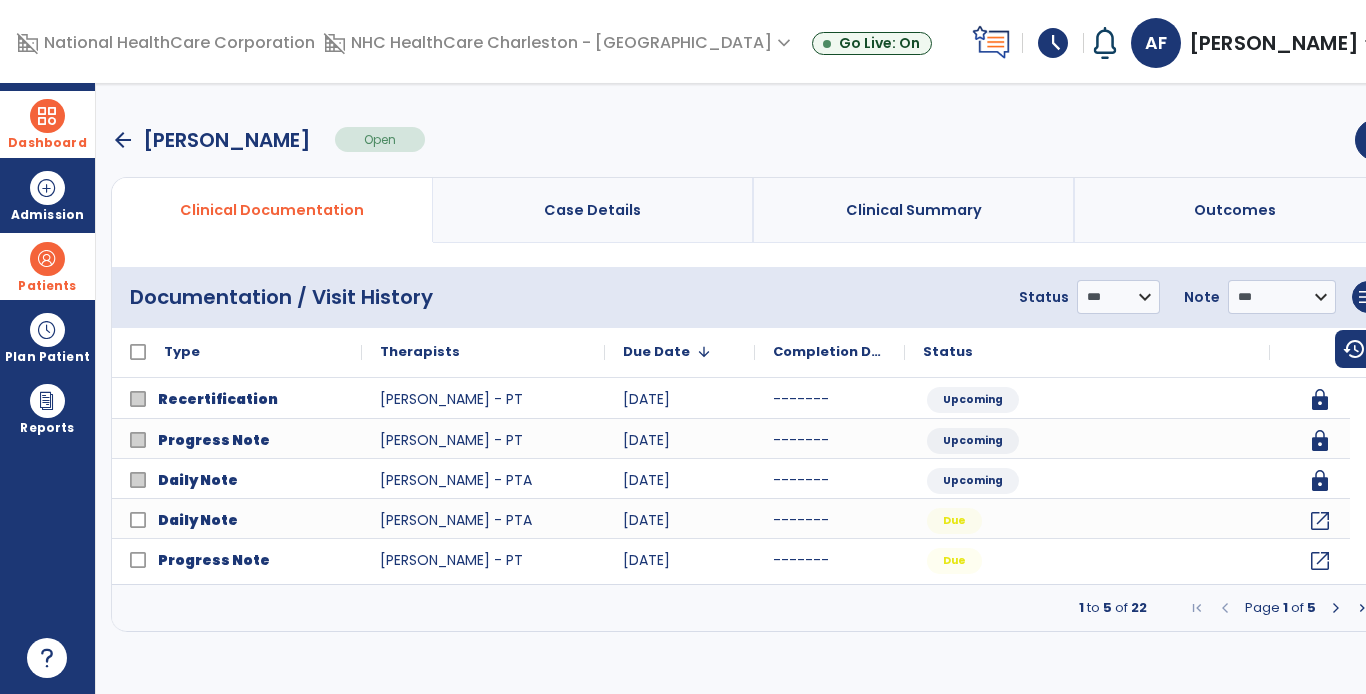 click at bounding box center (47, 116) 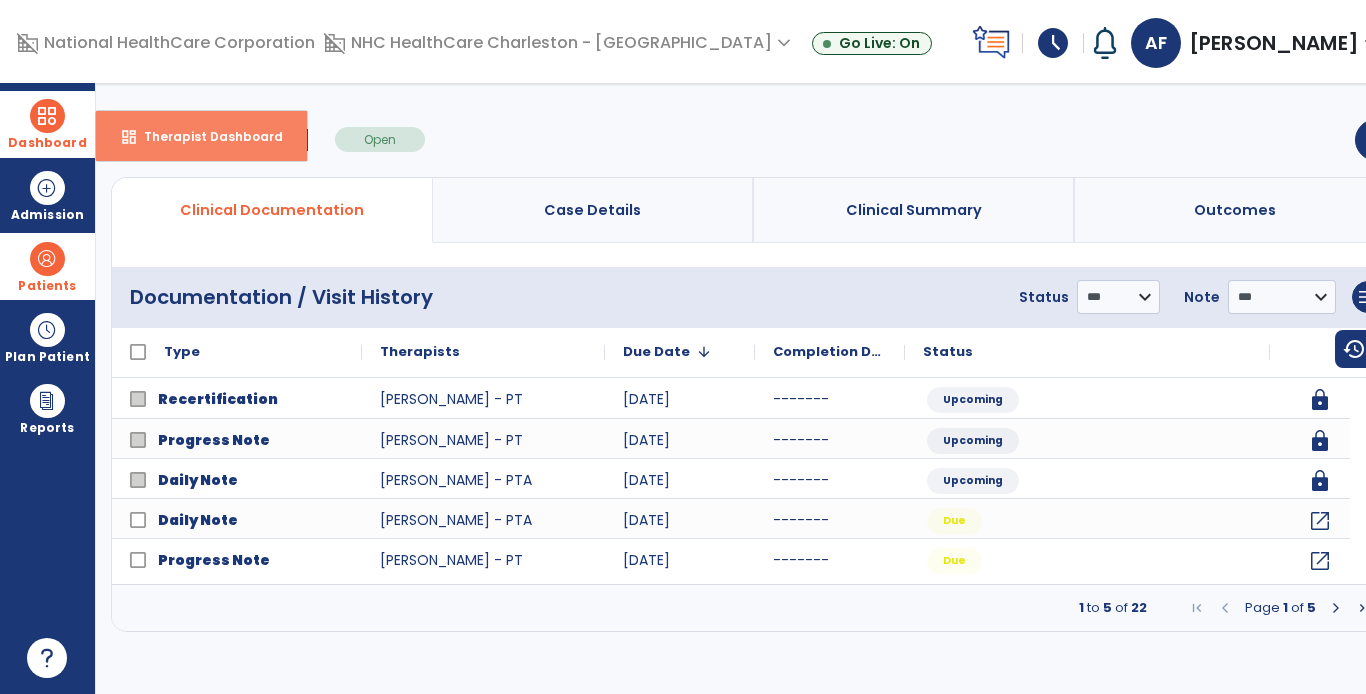 click on "Therapist Dashboard" at bounding box center (205, 136) 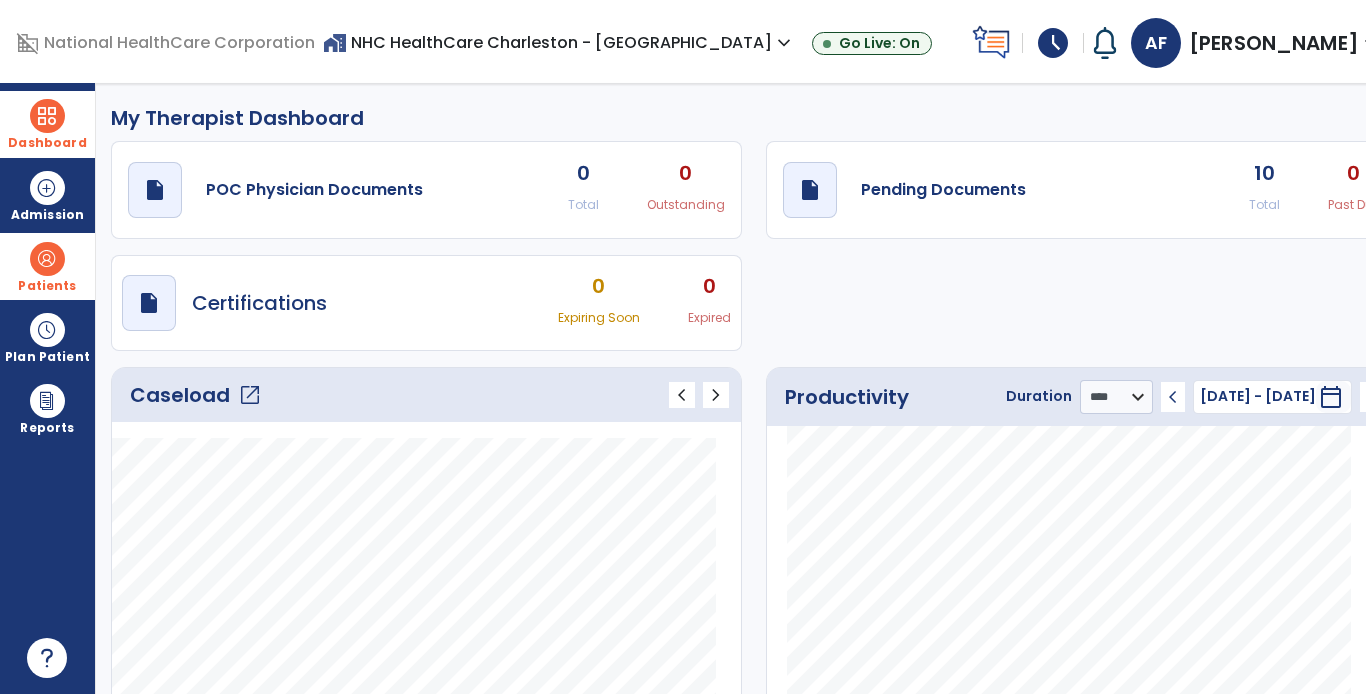 click on "open_in_new" 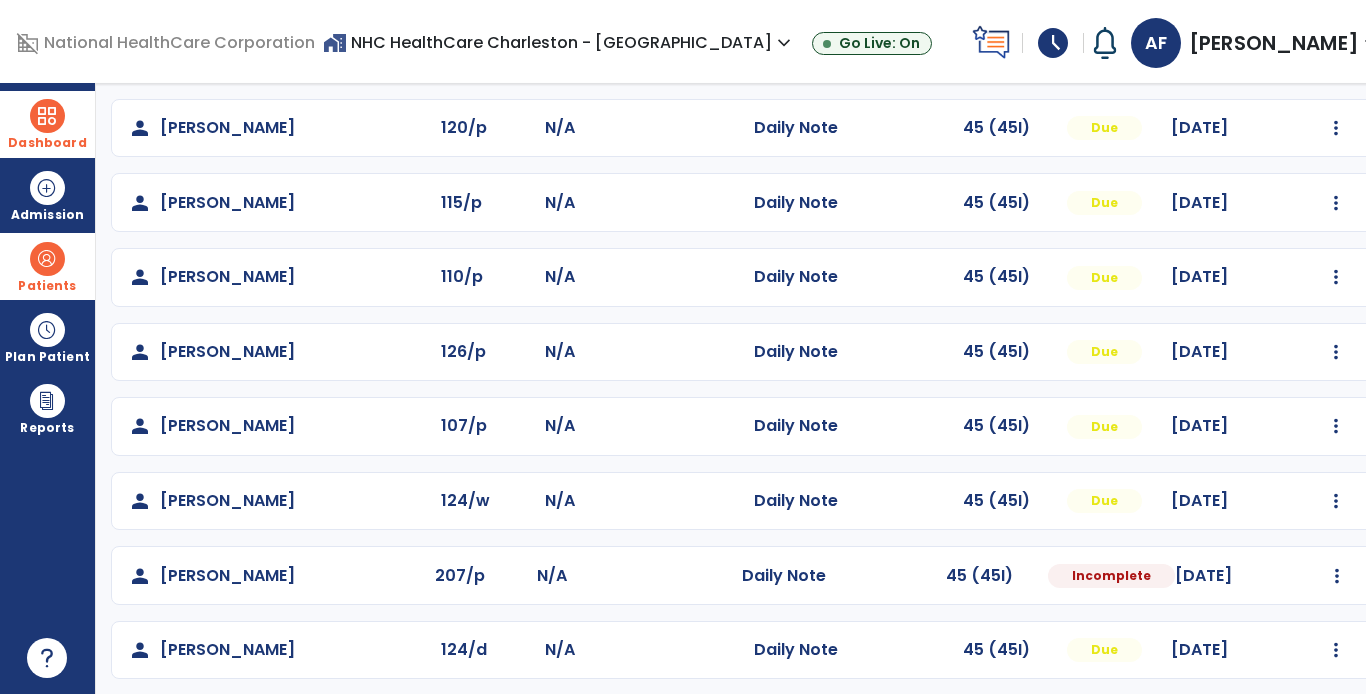 scroll, scrollTop: 318, scrollLeft: 0, axis: vertical 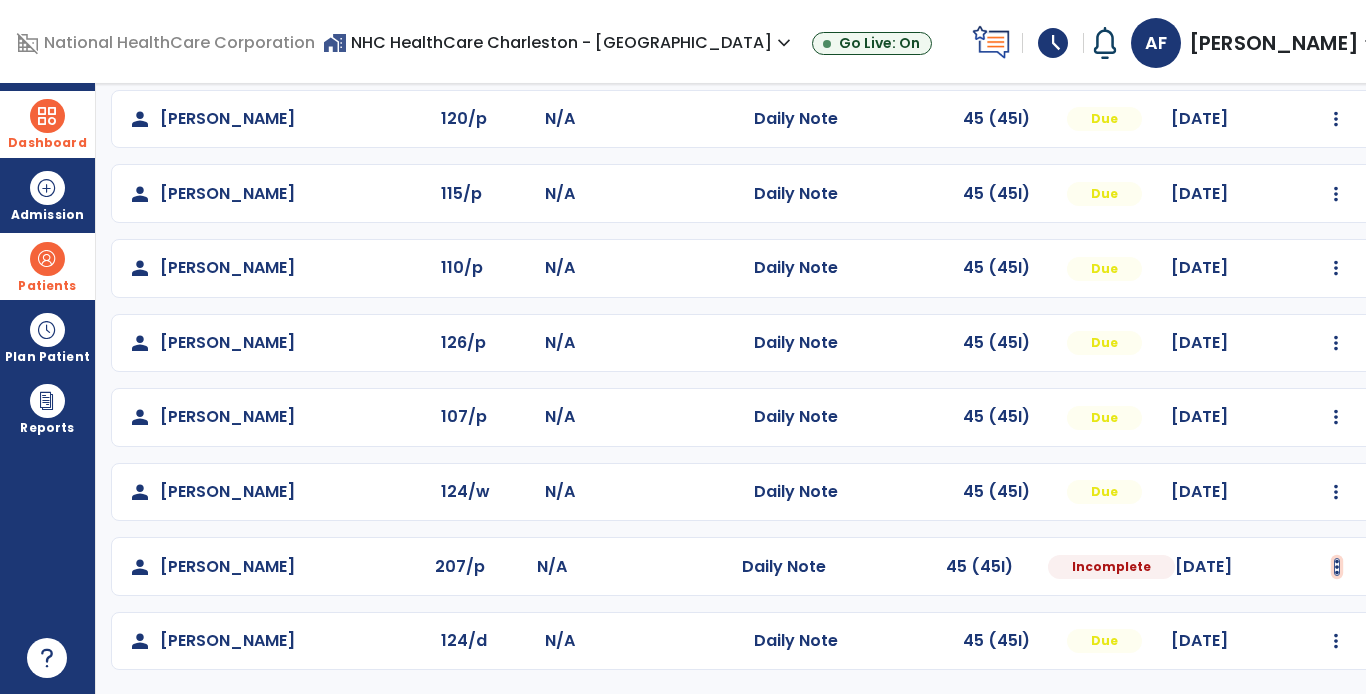 click at bounding box center [1336, -30] 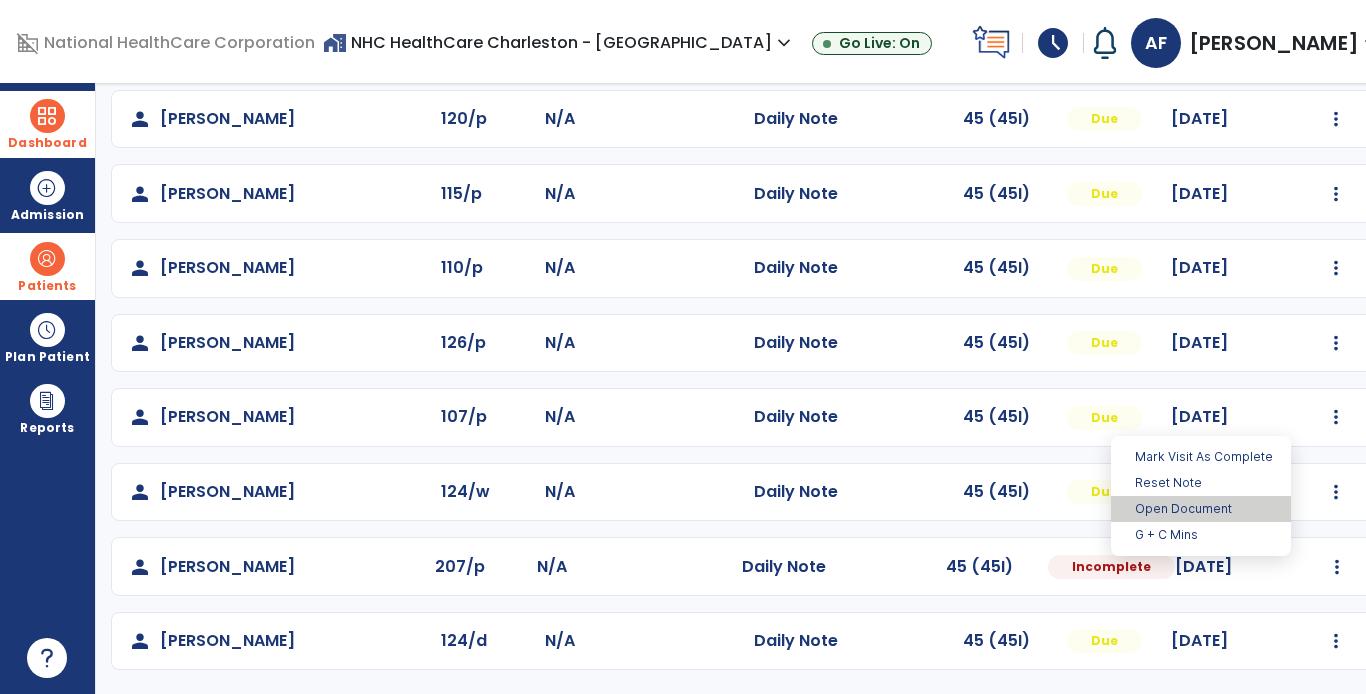 click on "Open Document" at bounding box center (1201, 509) 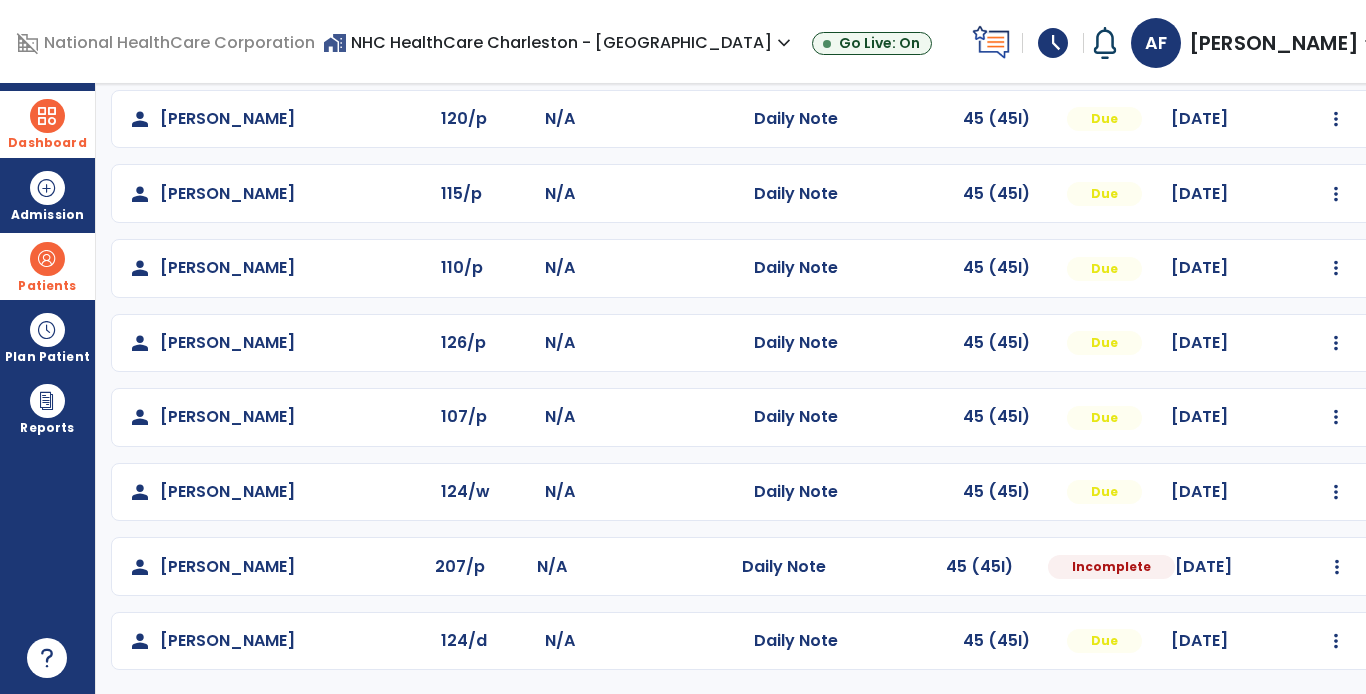 select on "*" 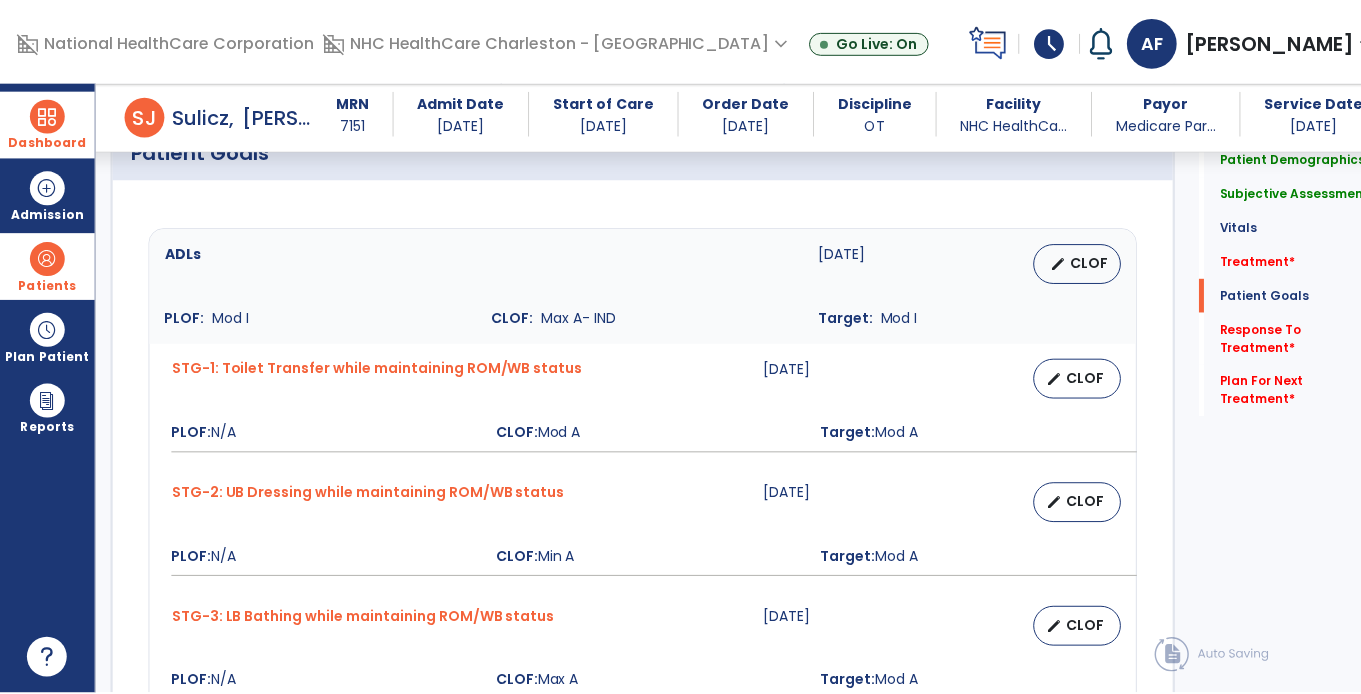 scroll, scrollTop: 1618, scrollLeft: 0, axis: vertical 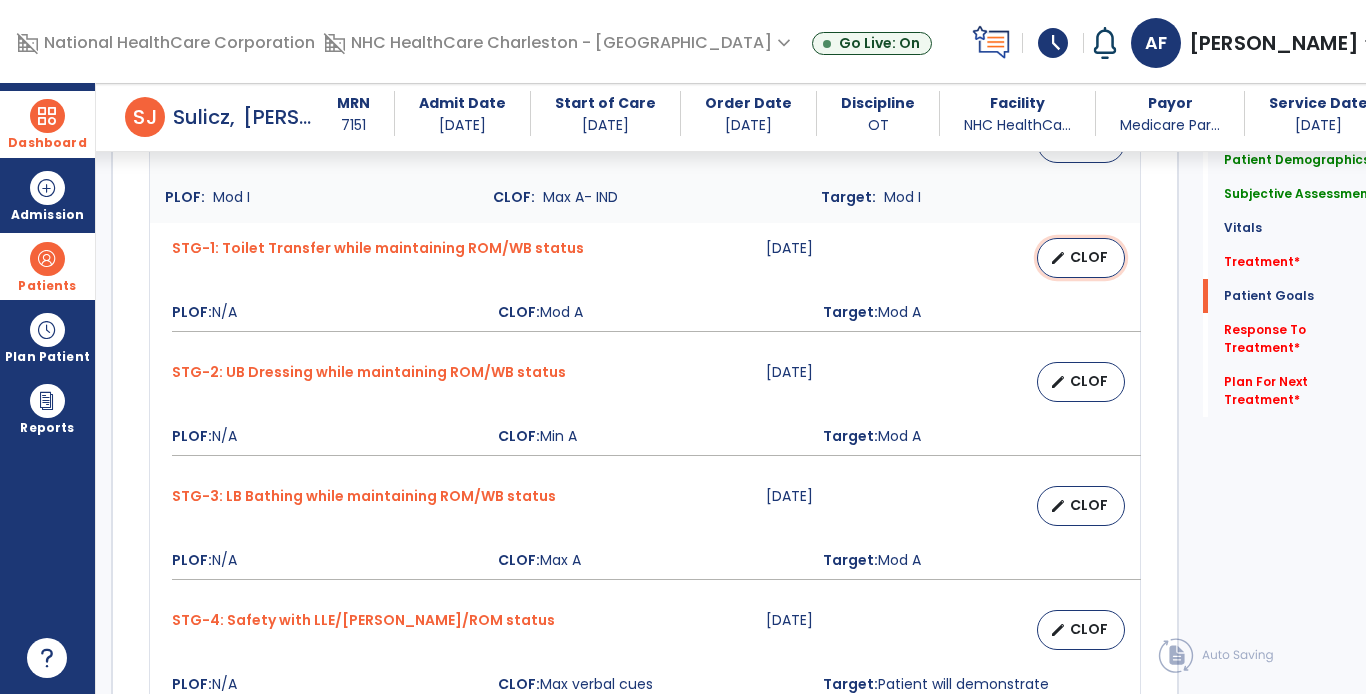 click on "CLOF" at bounding box center [1089, 257] 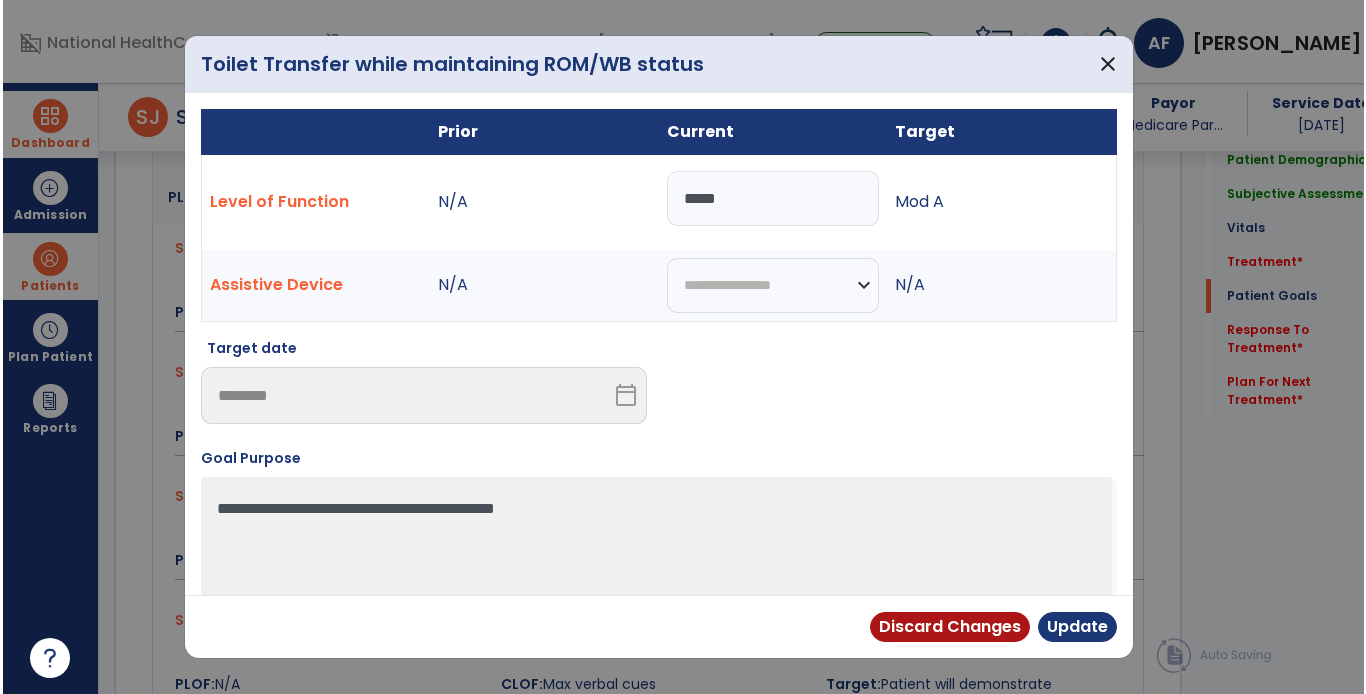 scroll, scrollTop: 1618, scrollLeft: 0, axis: vertical 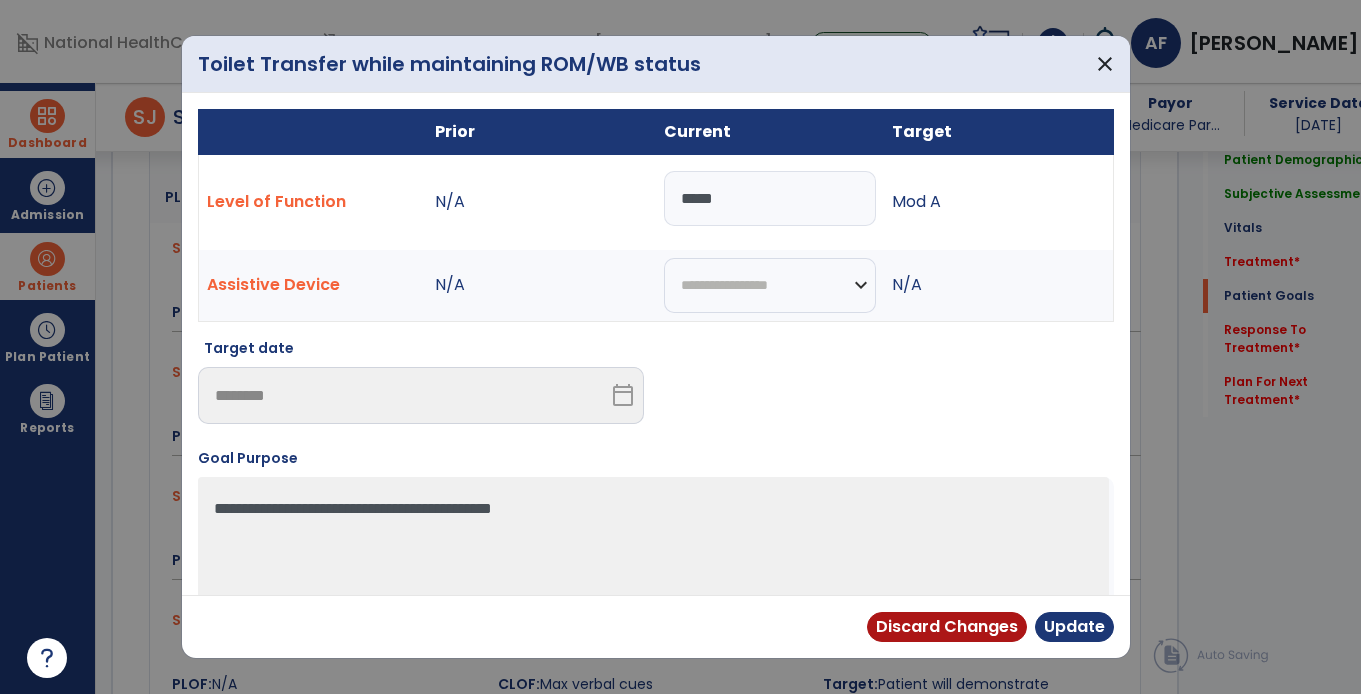 drag, startPoint x: 746, startPoint y: 198, endPoint x: 373, endPoint y: 207, distance: 373.10855 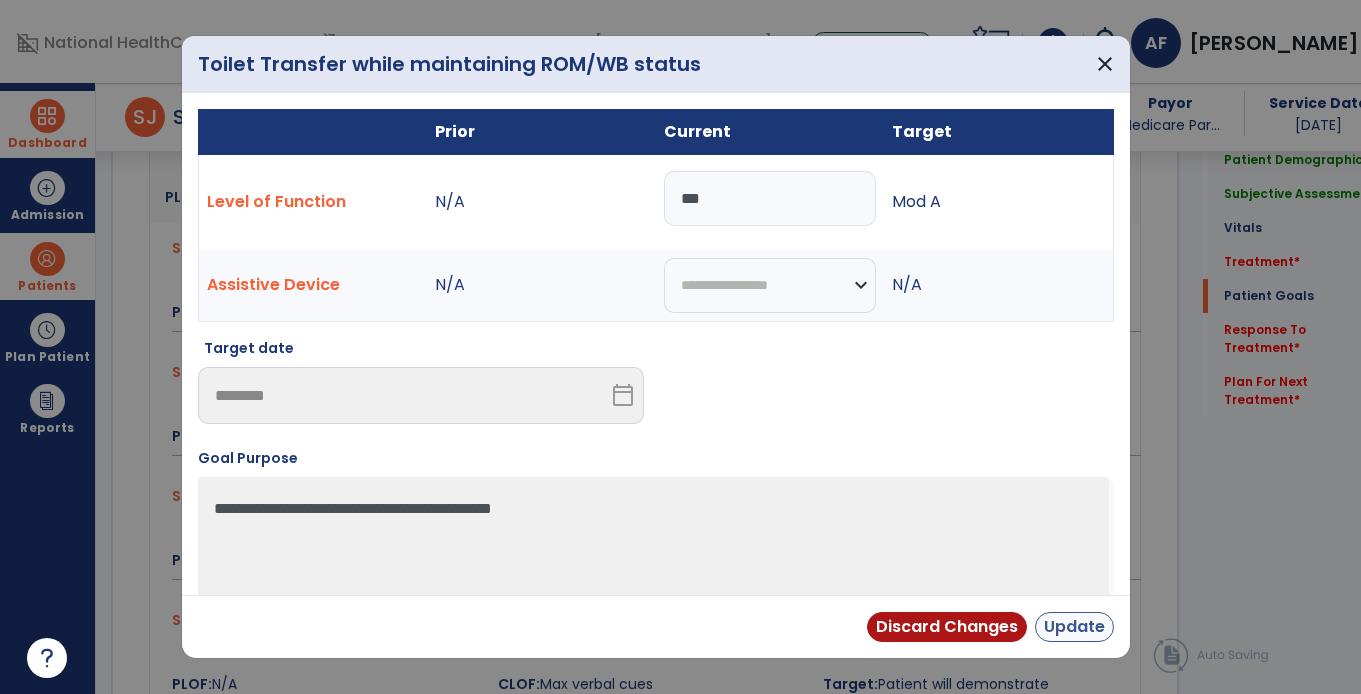 type on "***" 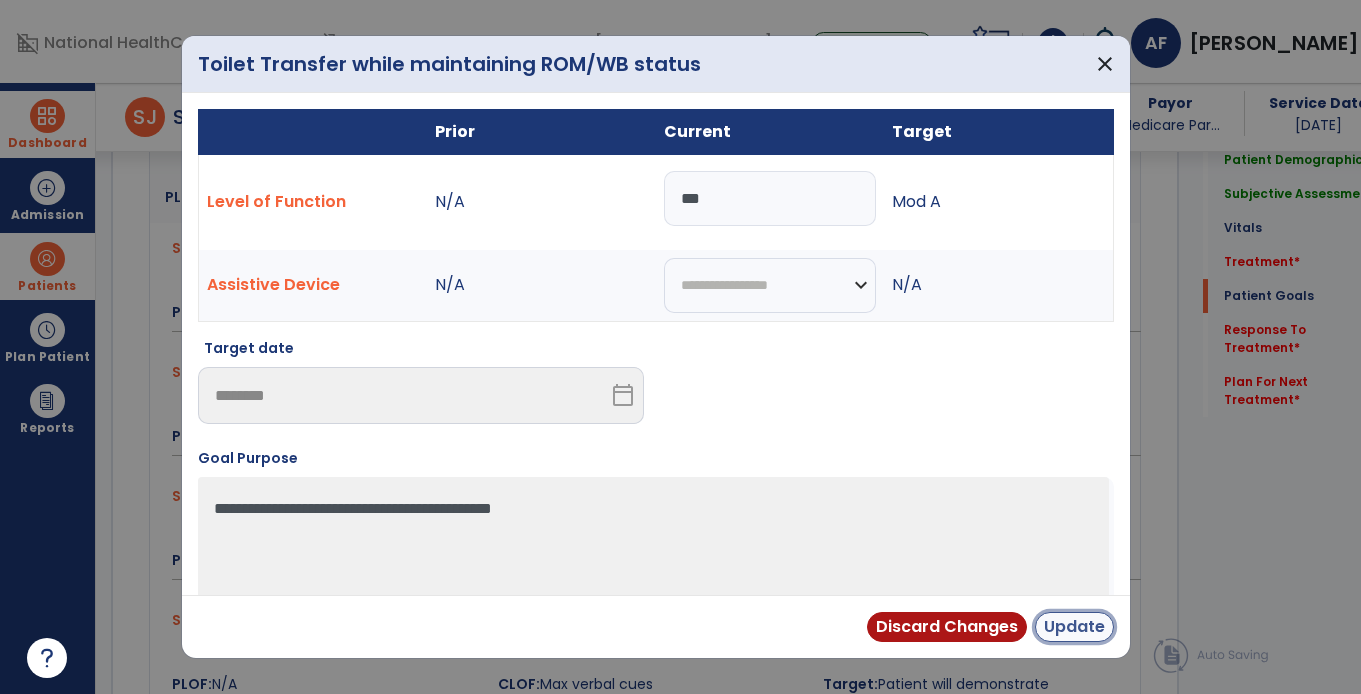 click on "Update" at bounding box center [1074, 627] 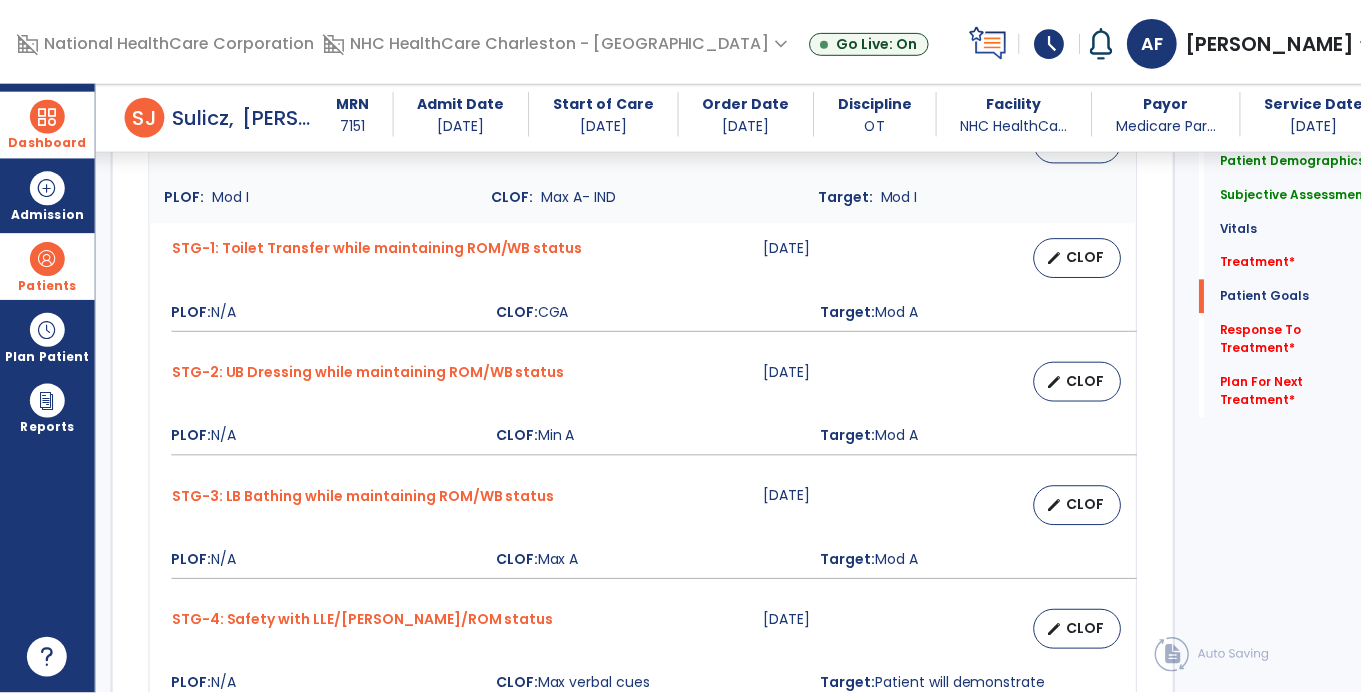scroll, scrollTop: 1618, scrollLeft: 0, axis: vertical 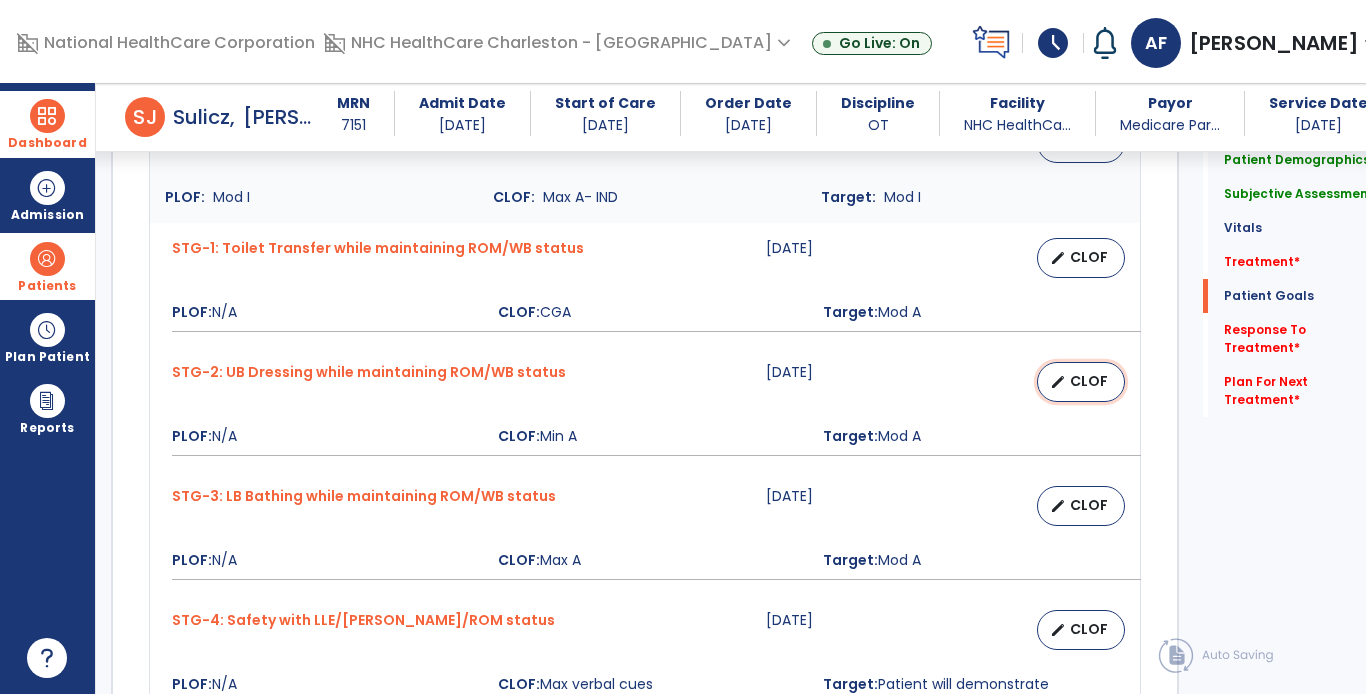 click on "CLOF" at bounding box center (1089, 381) 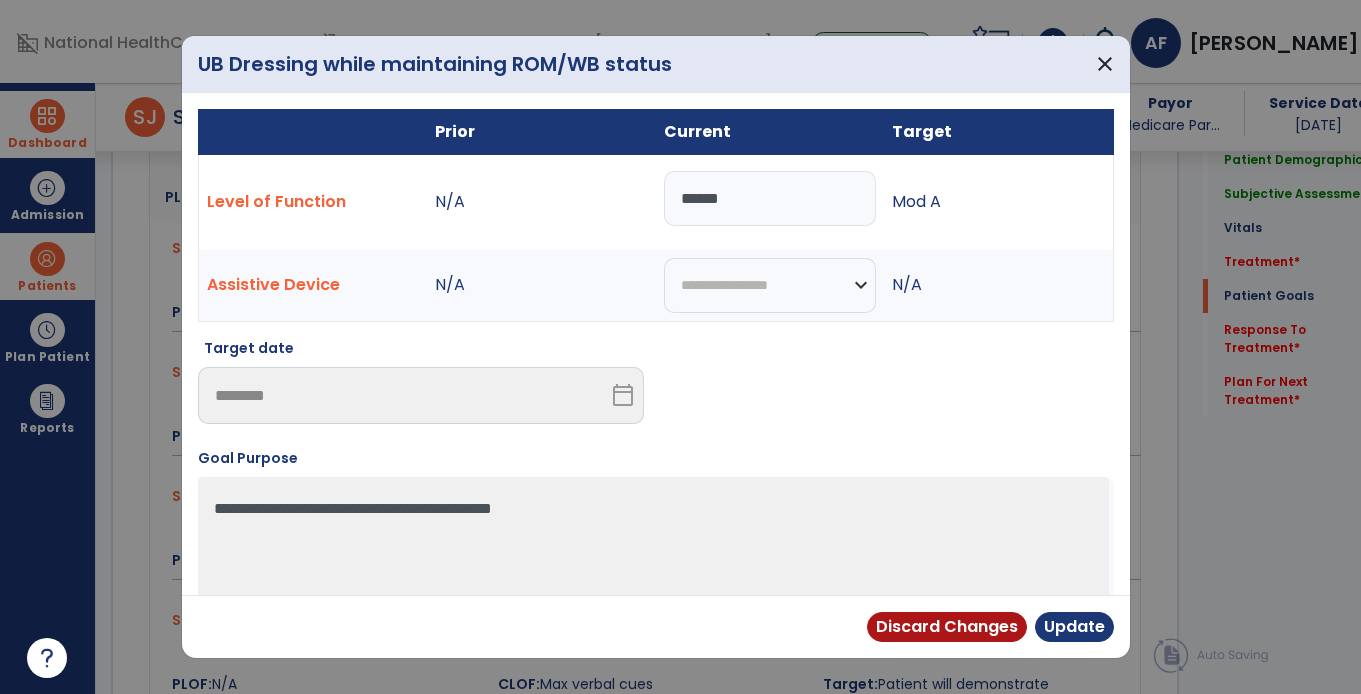 scroll, scrollTop: 1618, scrollLeft: 0, axis: vertical 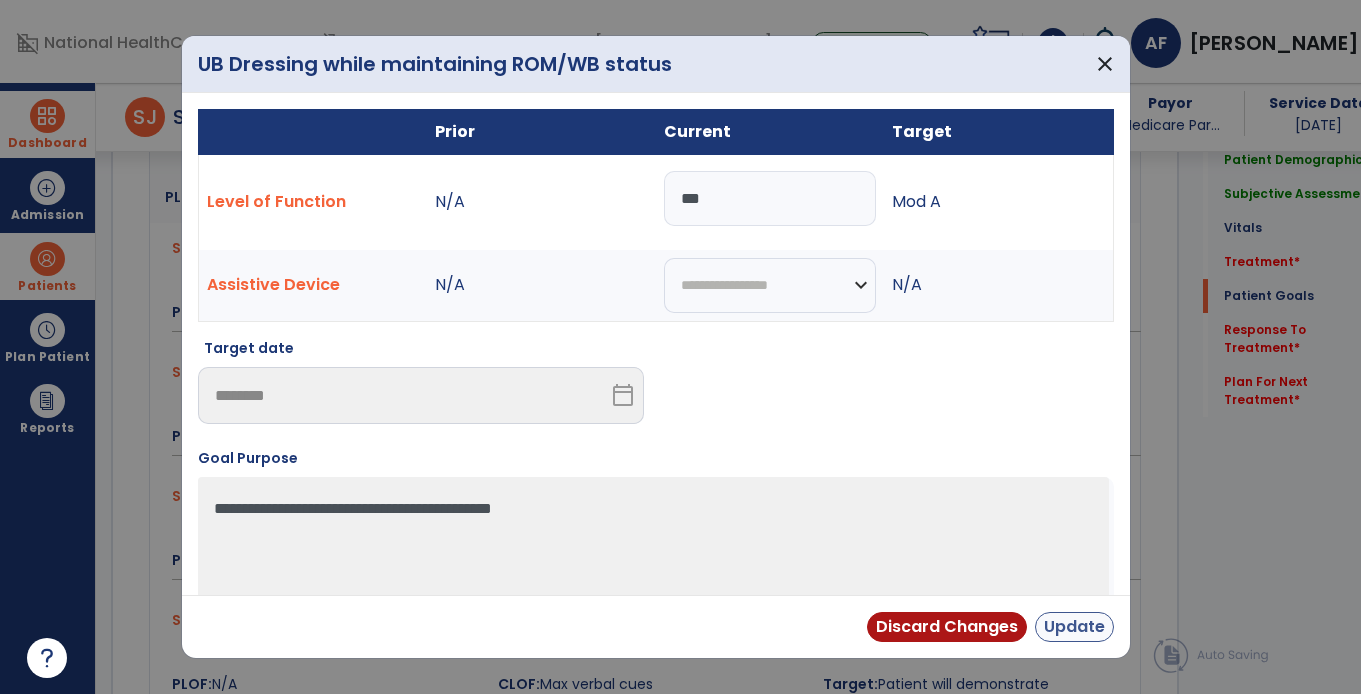 type on "***" 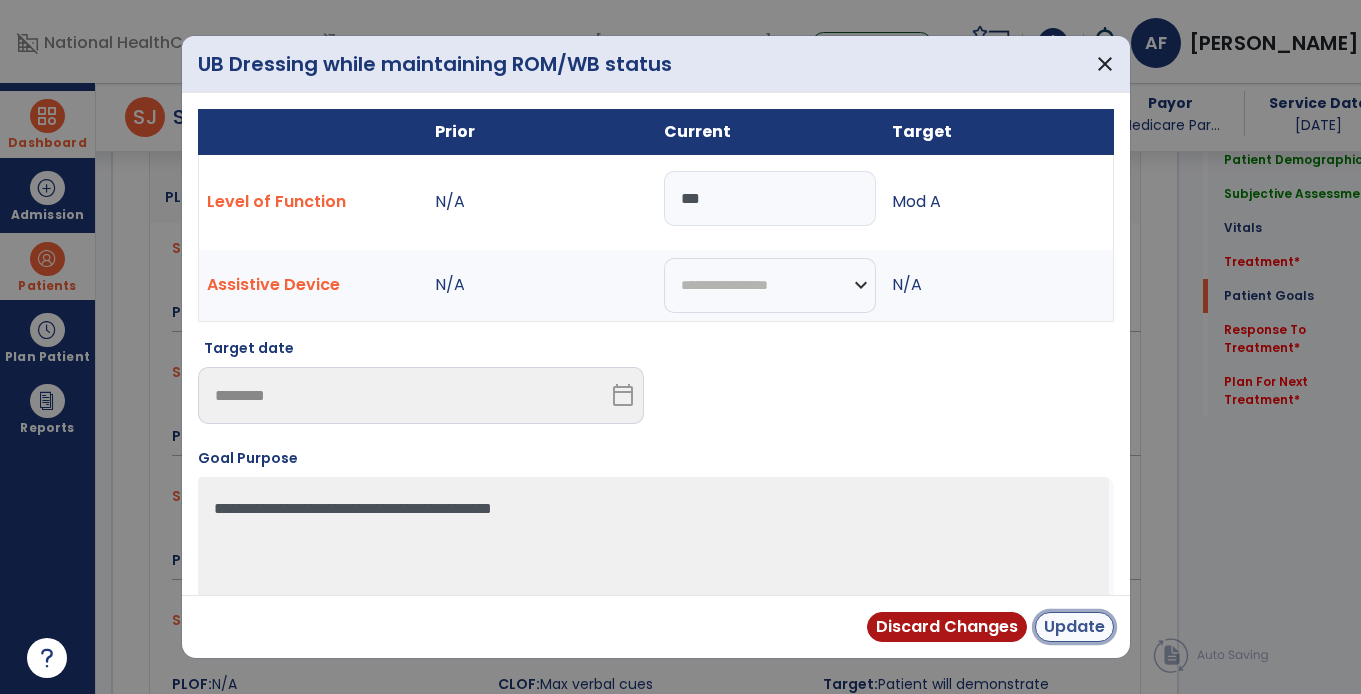 click on "Update" at bounding box center [1074, 627] 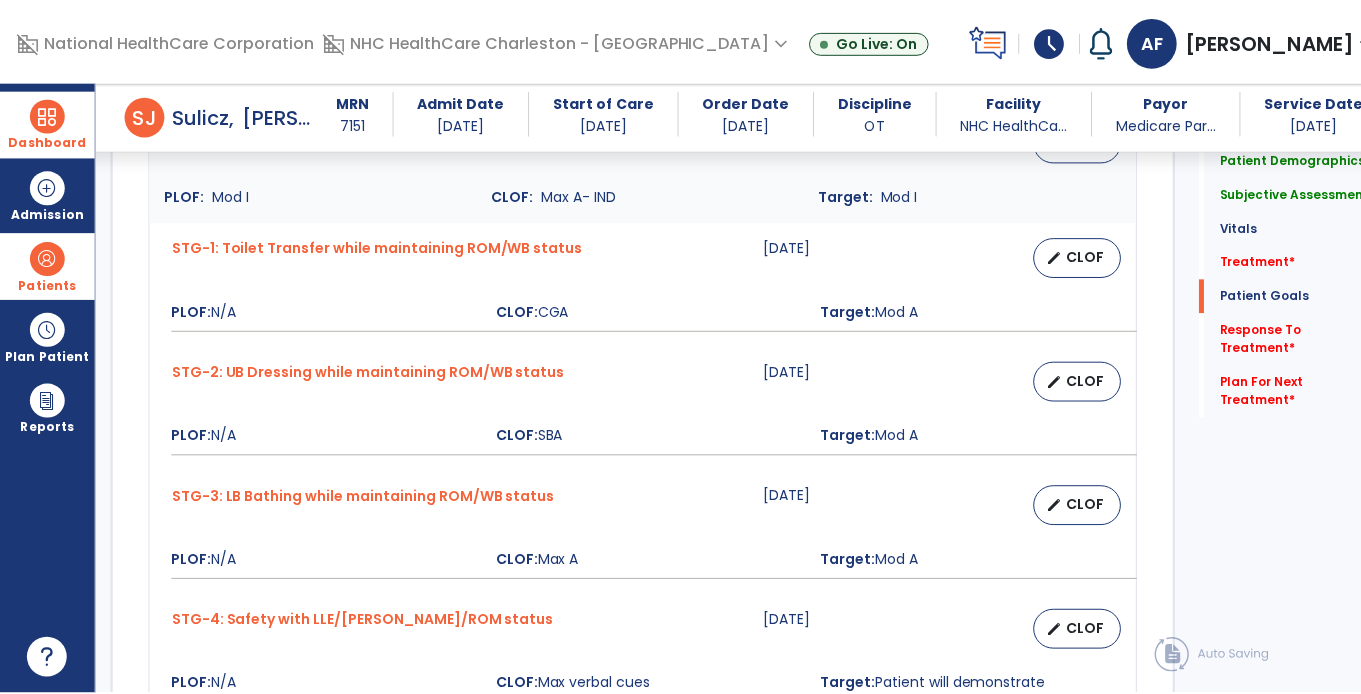 scroll, scrollTop: 1718, scrollLeft: 0, axis: vertical 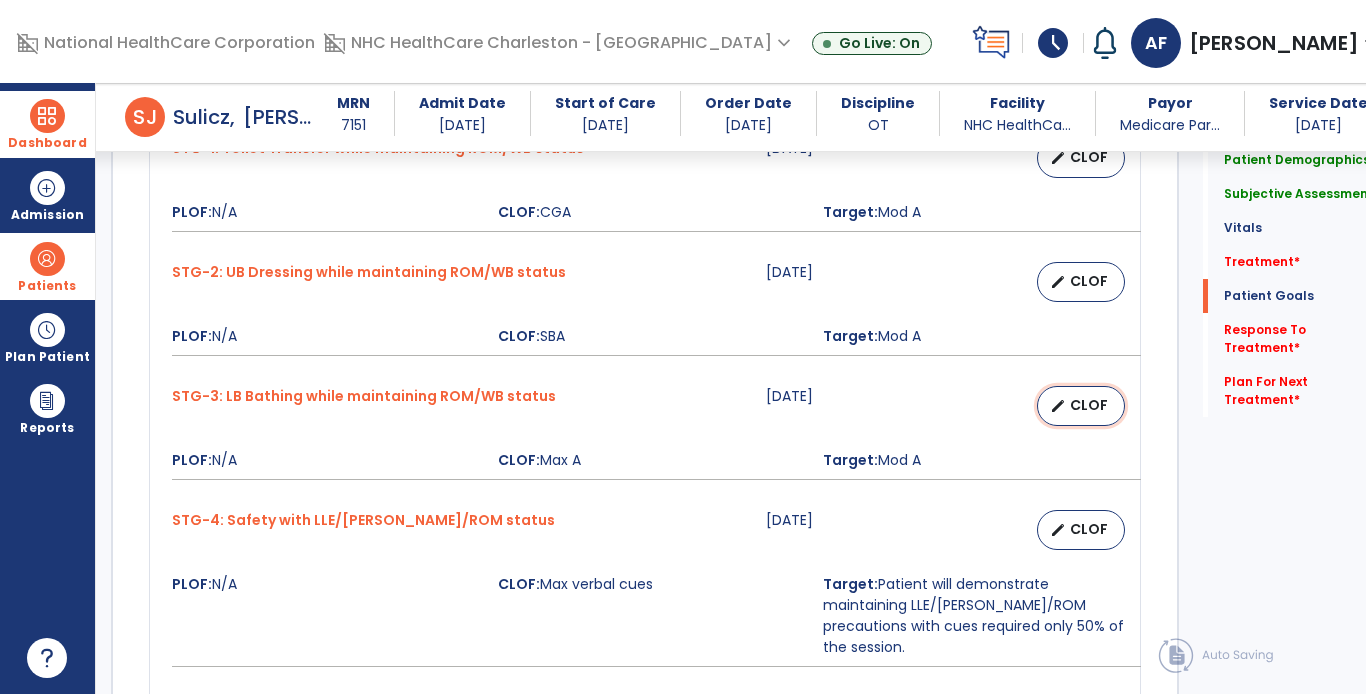 click on "CLOF" at bounding box center [1089, 405] 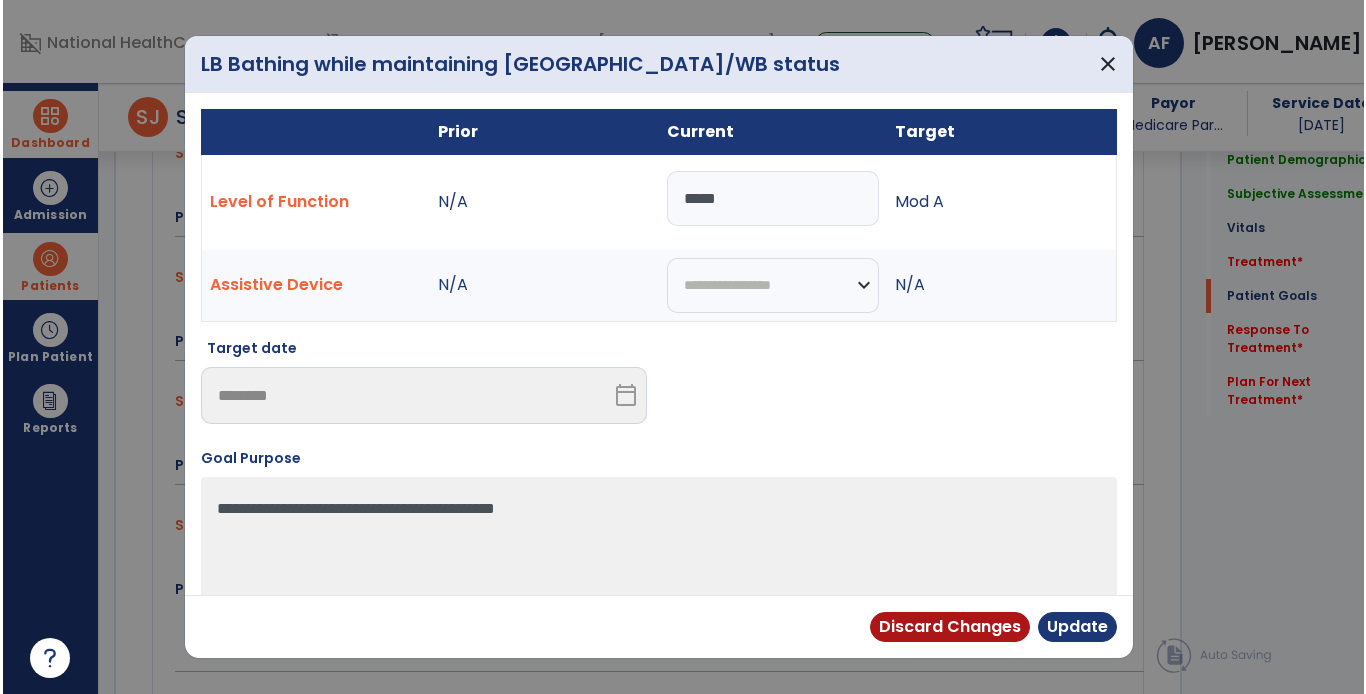 scroll, scrollTop: 1718, scrollLeft: 0, axis: vertical 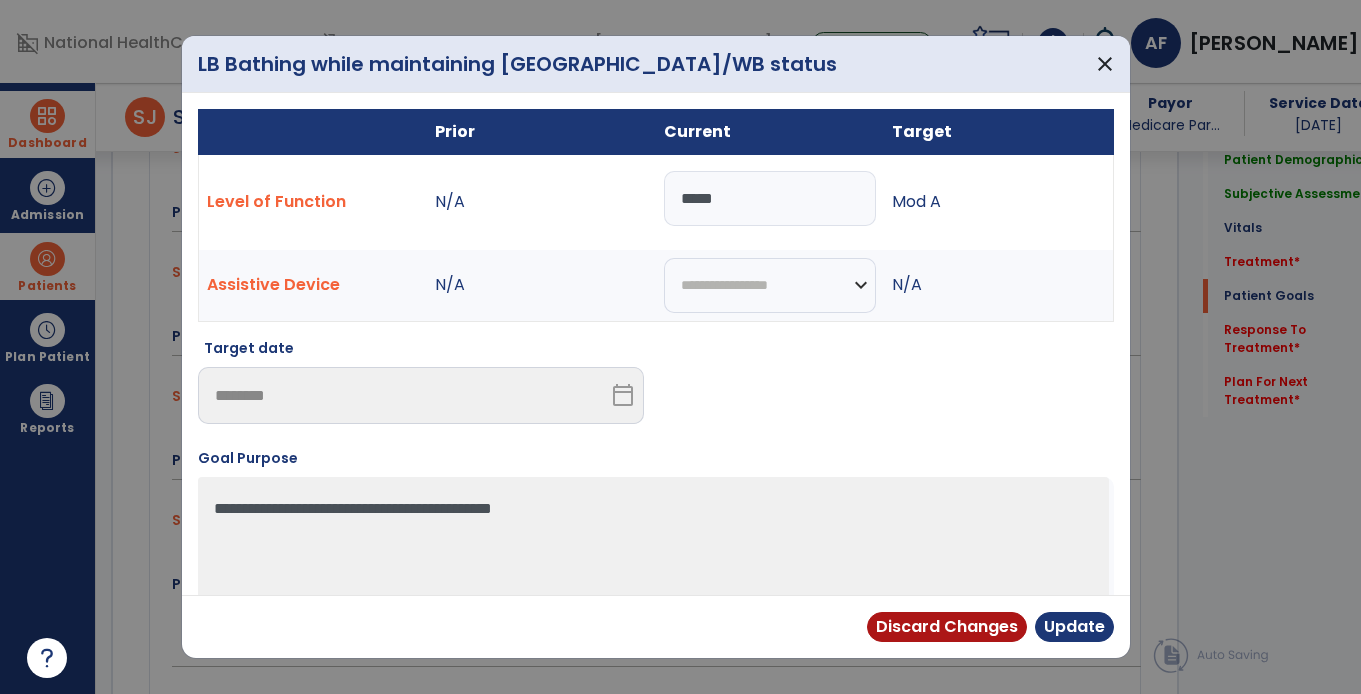 drag, startPoint x: 768, startPoint y: 201, endPoint x: 544, endPoint y: 197, distance: 224.0357 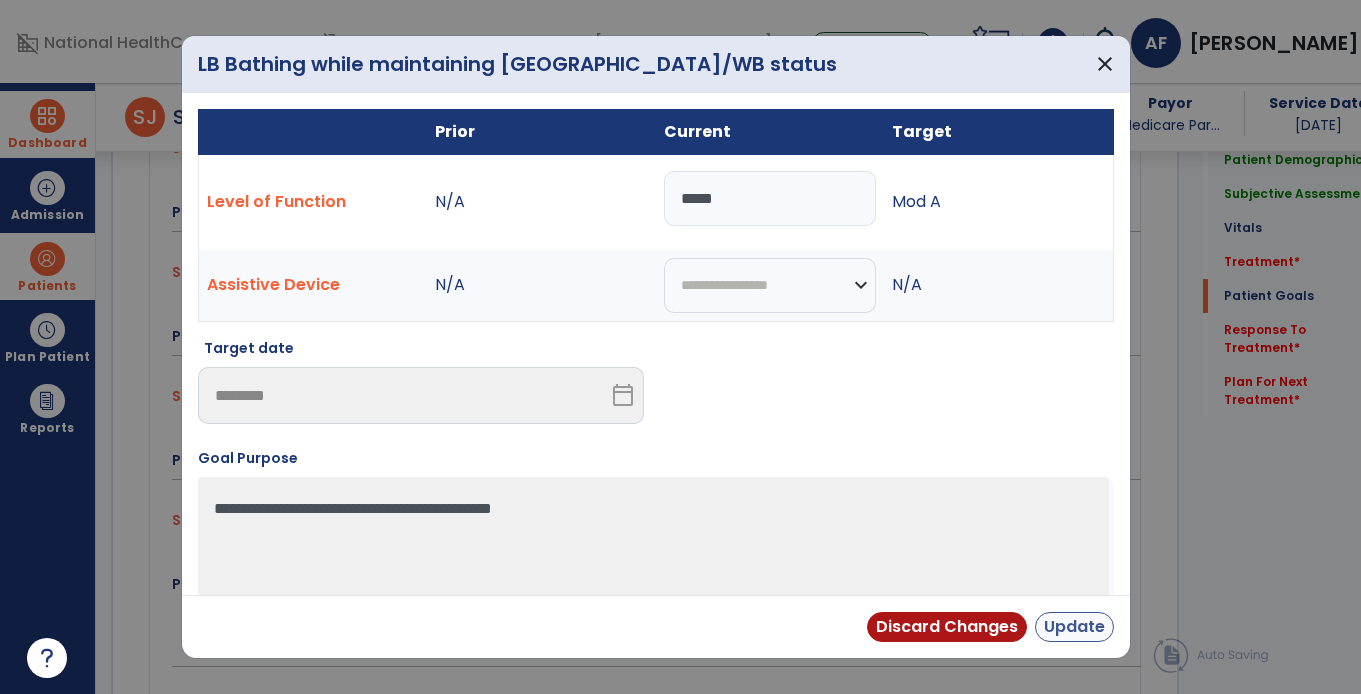 type on "*****" 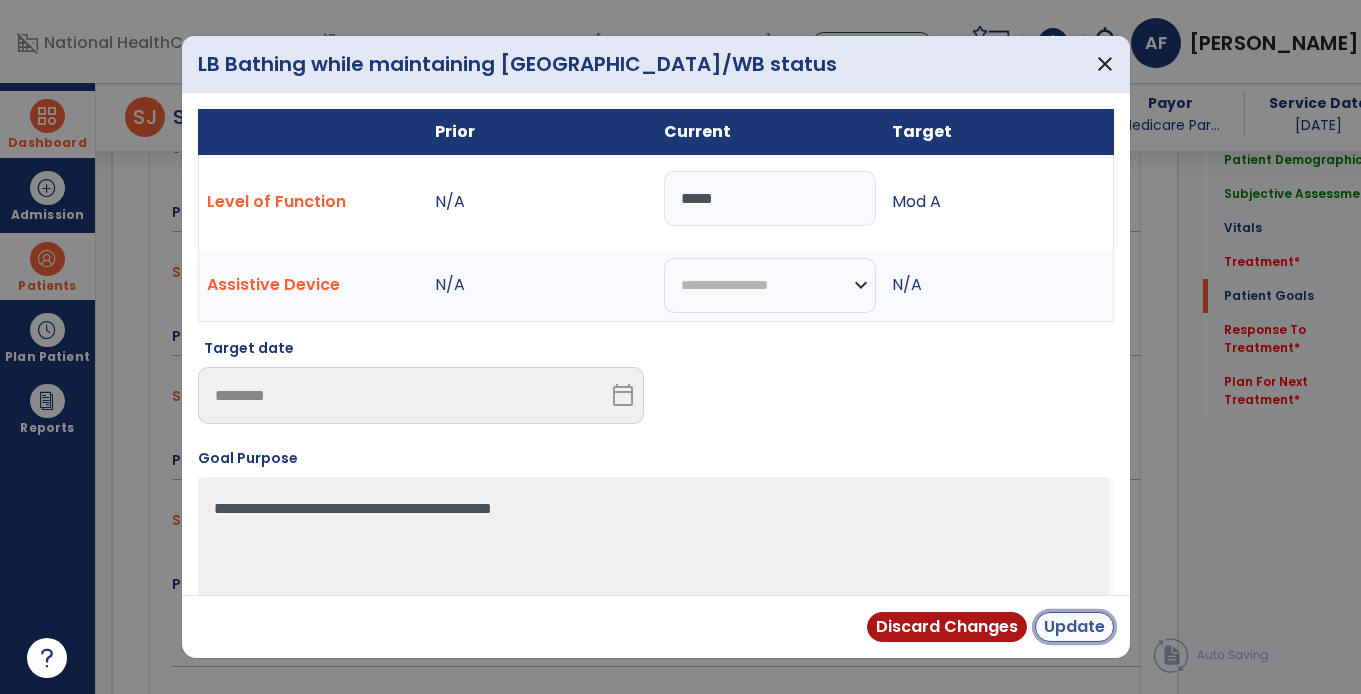 click on "Update" at bounding box center (1074, 627) 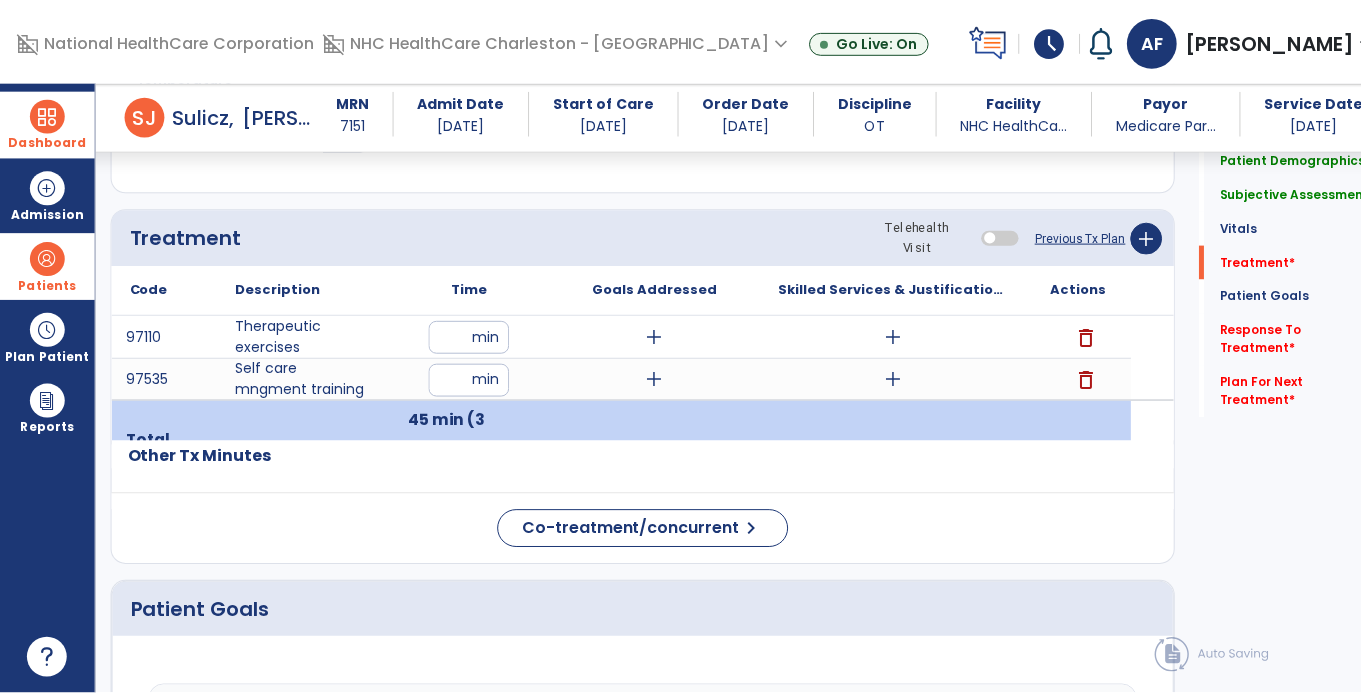 scroll, scrollTop: 1018, scrollLeft: 0, axis: vertical 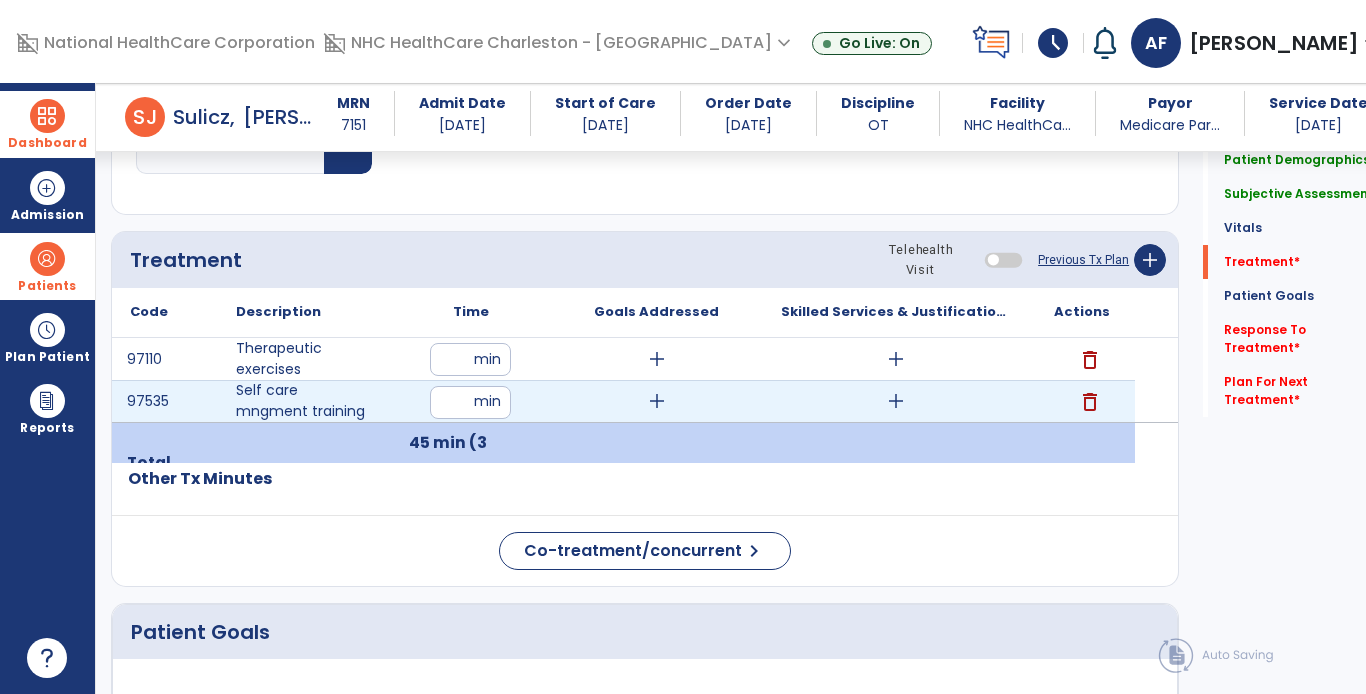 click on "add" at bounding box center (896, 401) 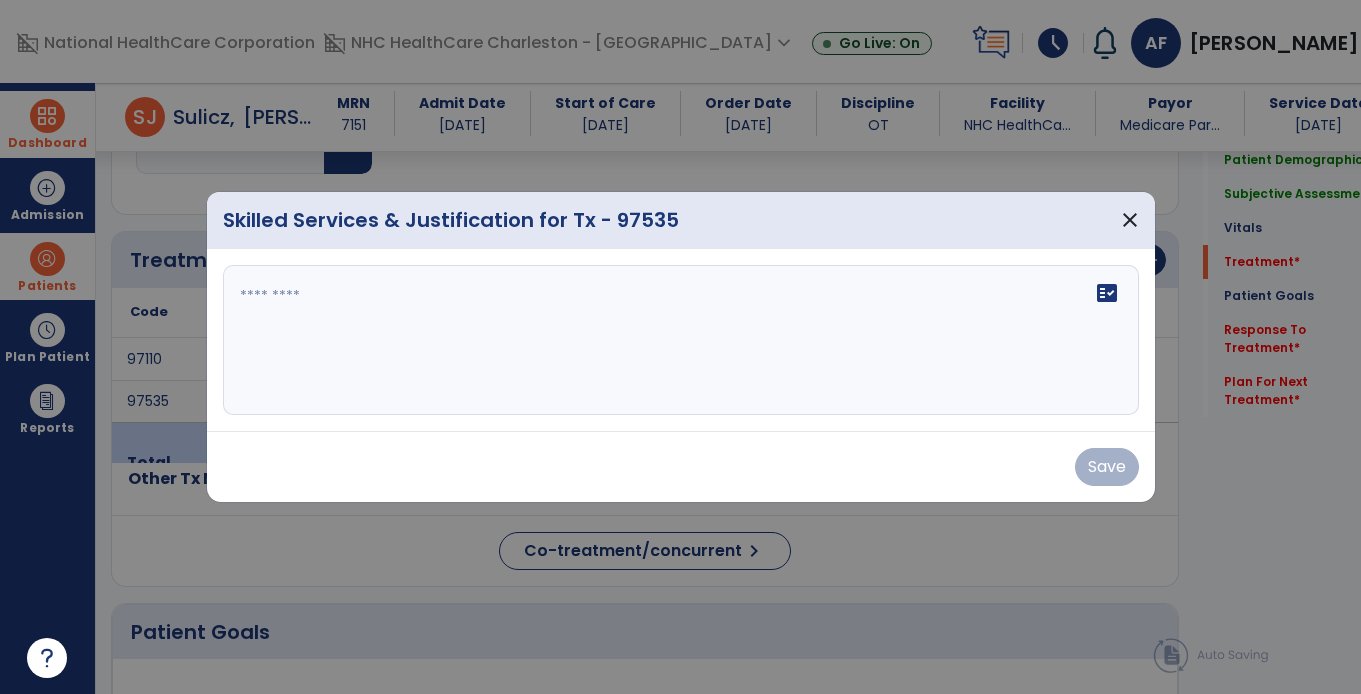 scroll, scrollTop: 1018, scrollLeft: 0, axis: vertical 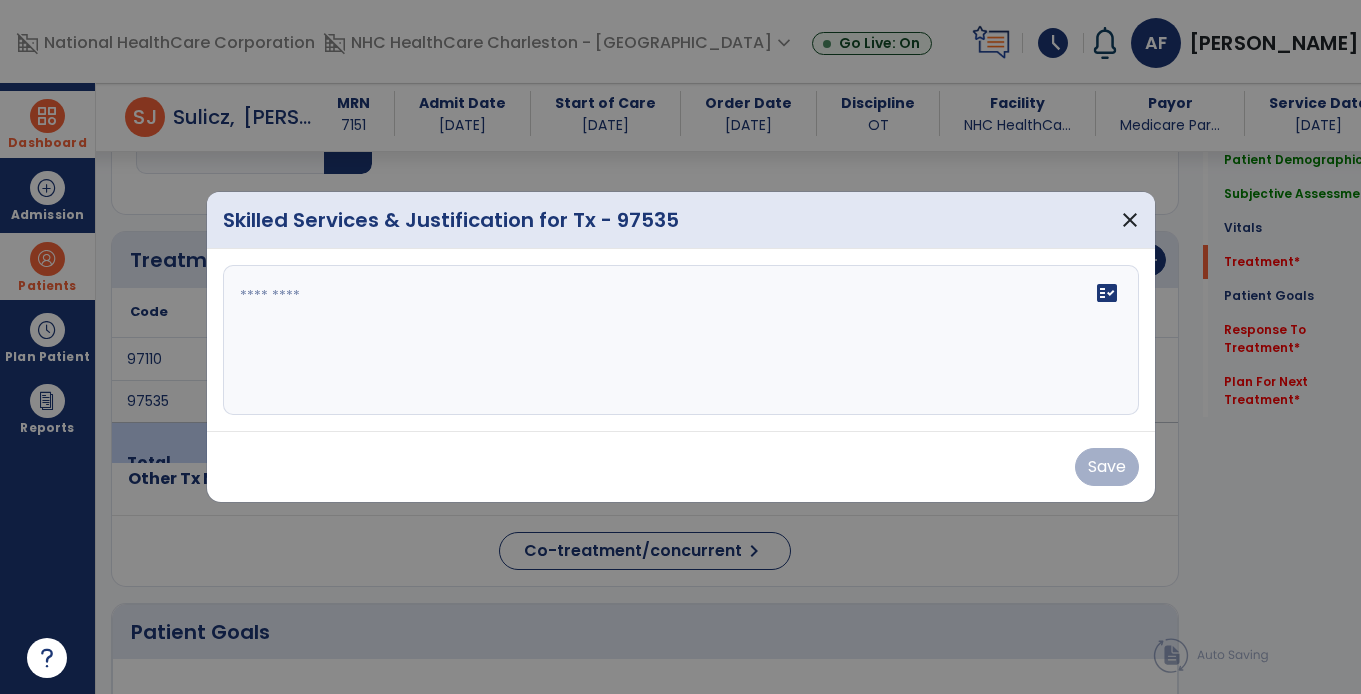 click at bounding box center (681, 340) 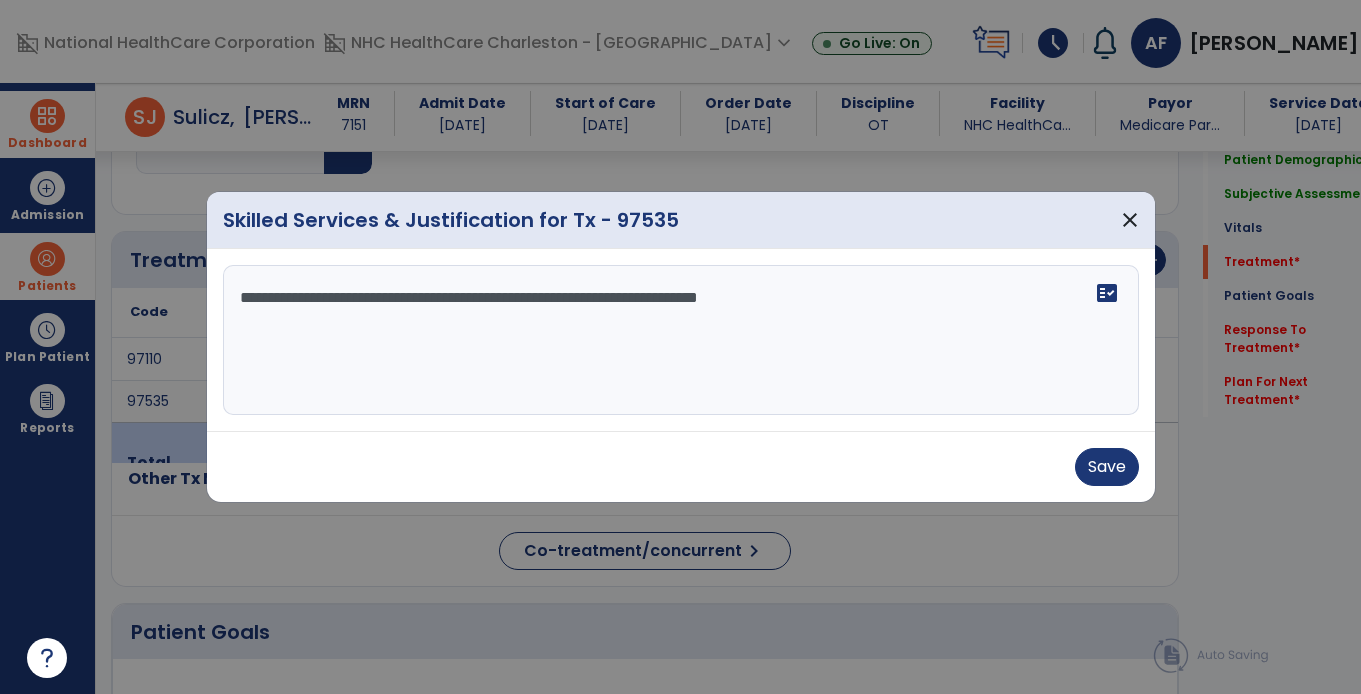 click on "**********" at bounding box center (681, 340) 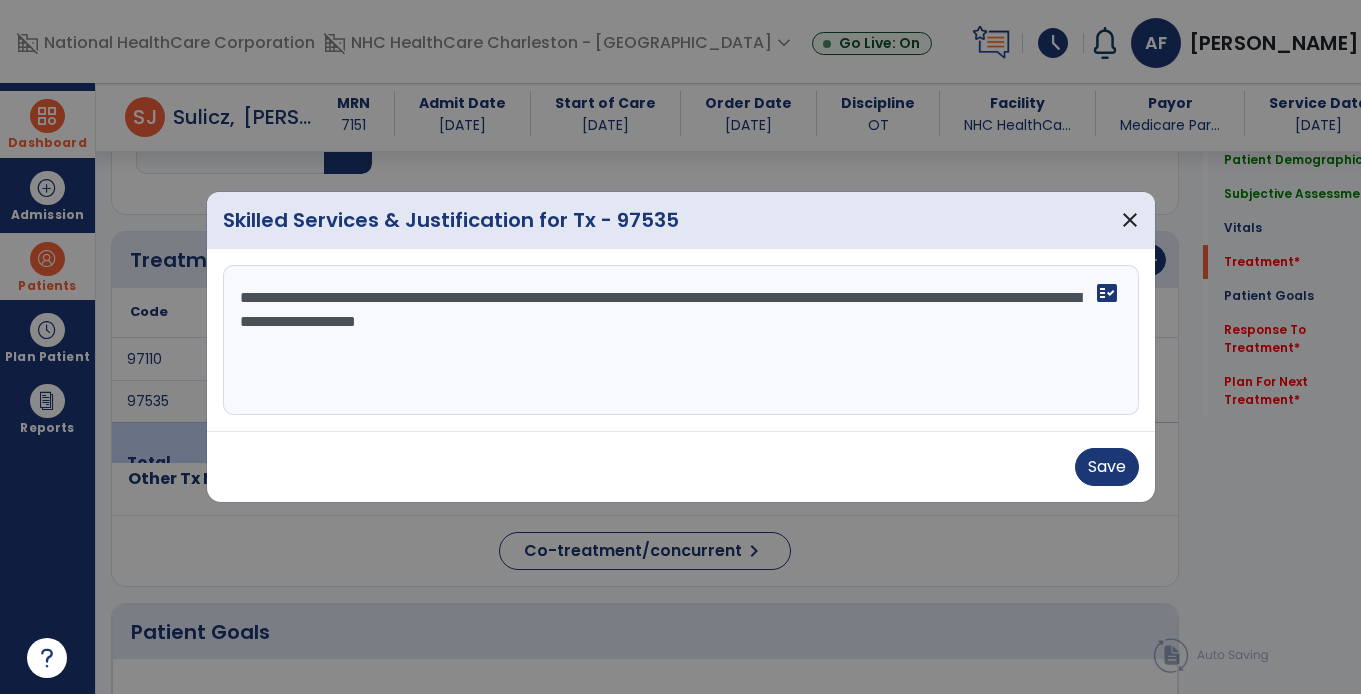 click on "**********" at bounding box center (681, 340) 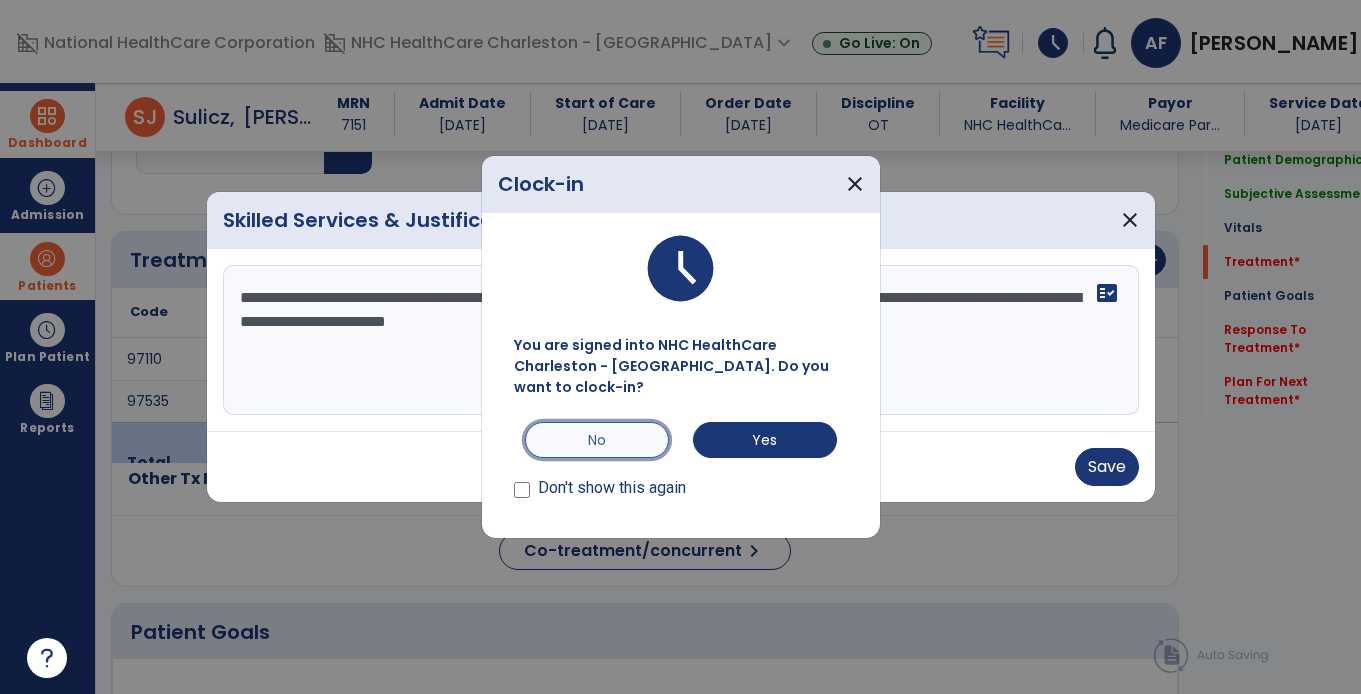 click on "No" at bounding box center (597, 440) 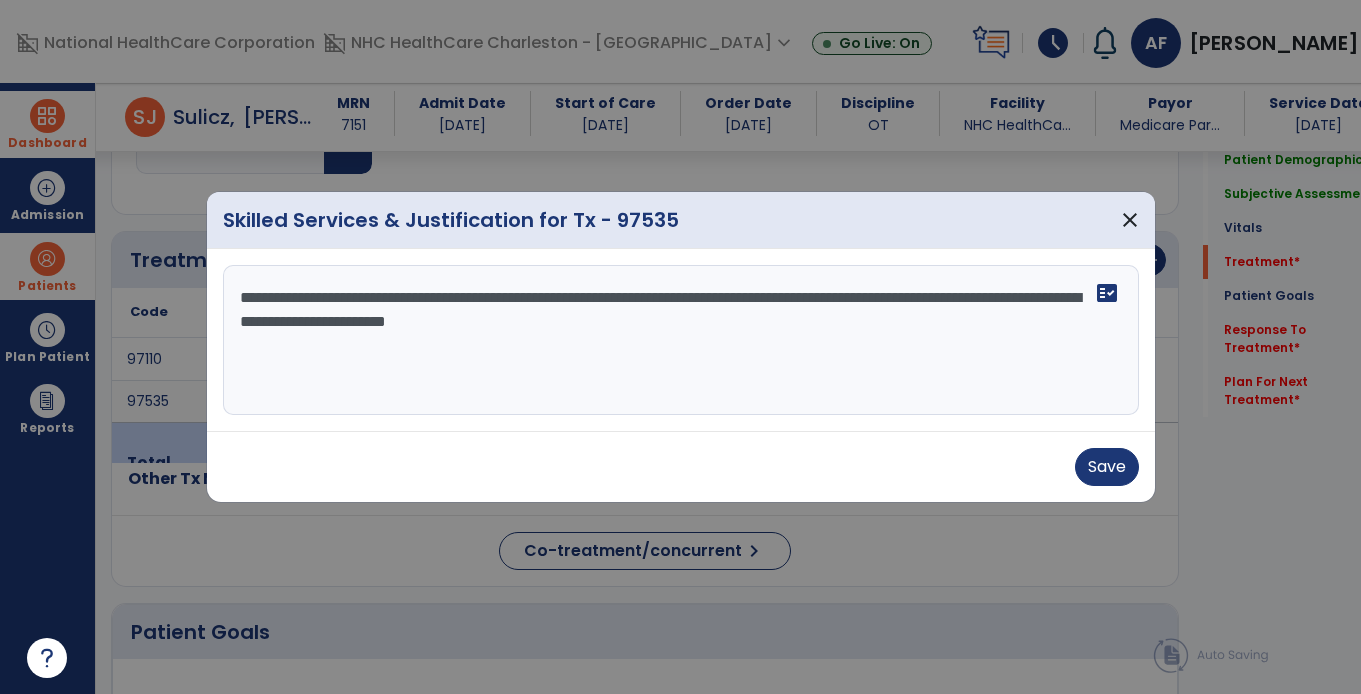 click on "**********" at bounding box center (681, 340) 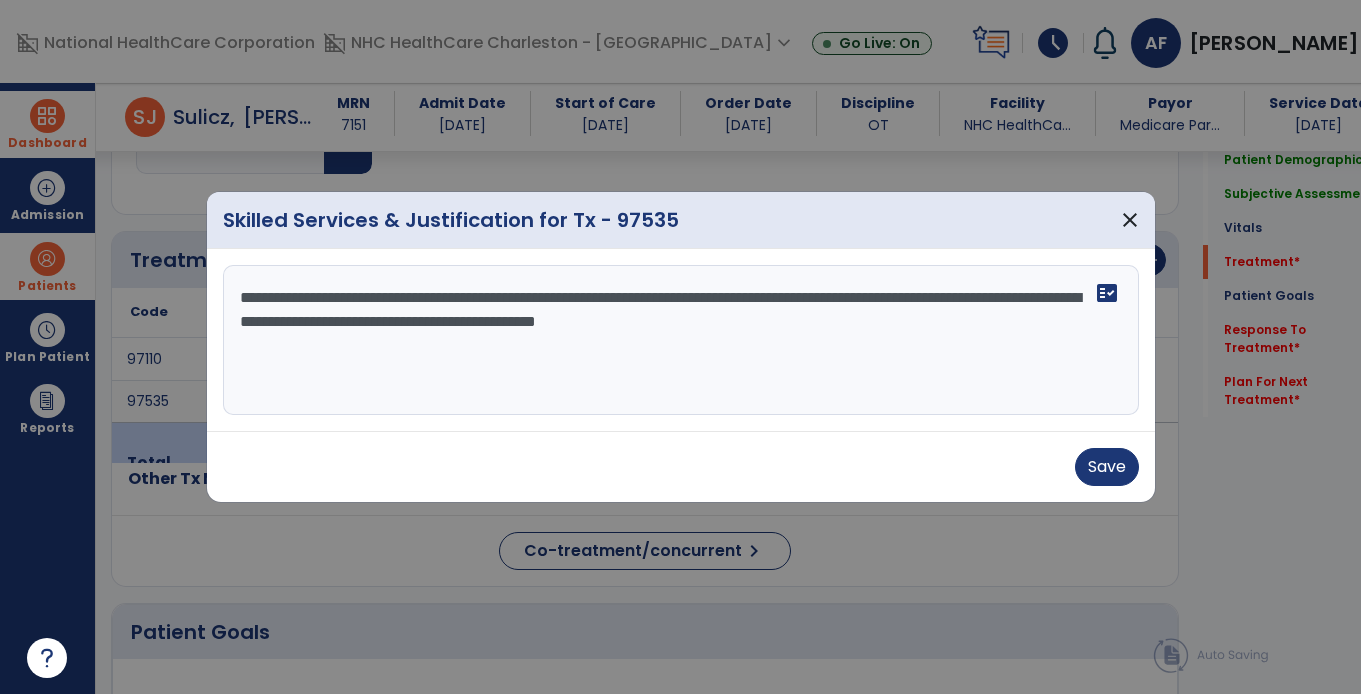 click on "**********" at bounding box center (681, 340) 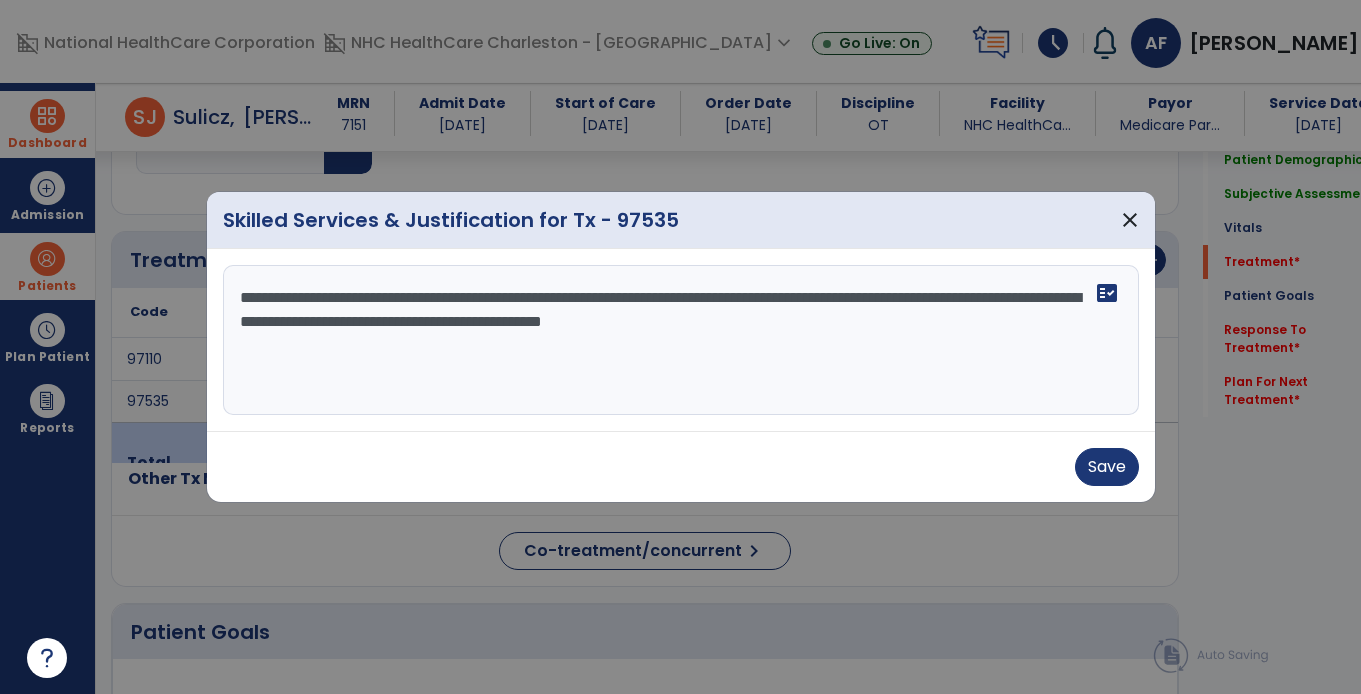 click on "**********" at bounding box center [681, 340] 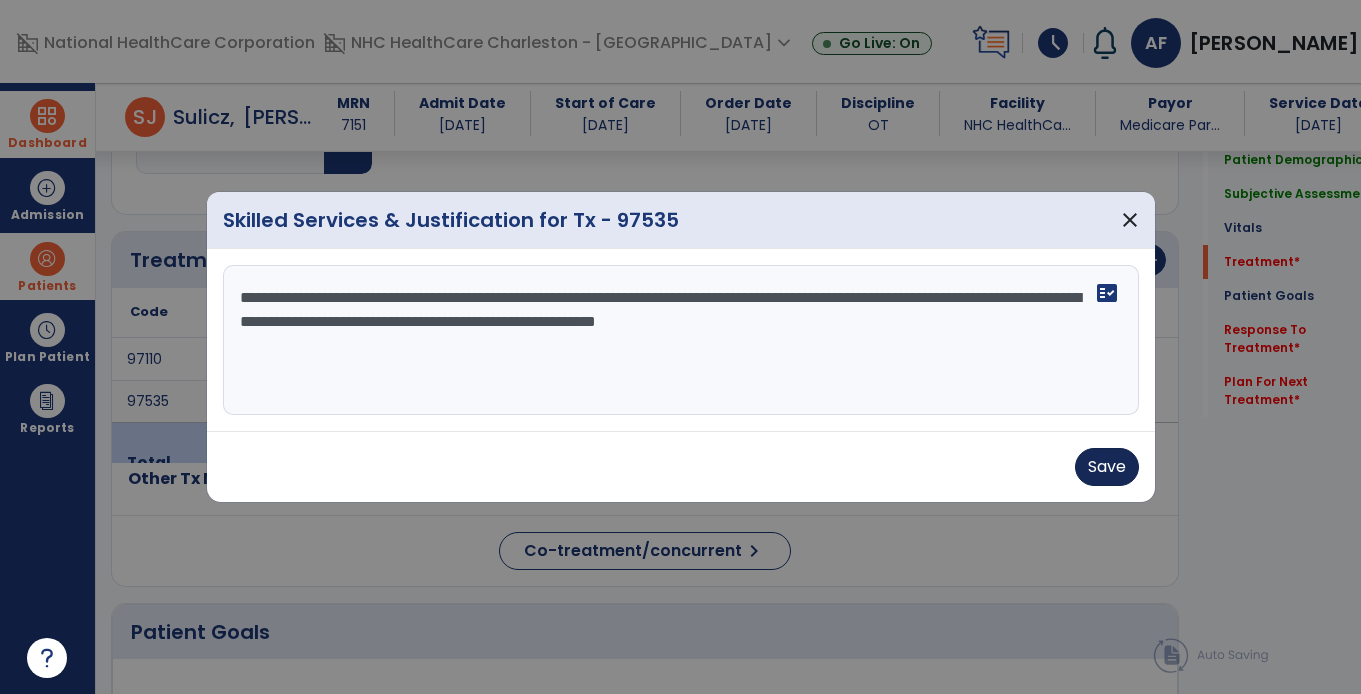 type on "**********" 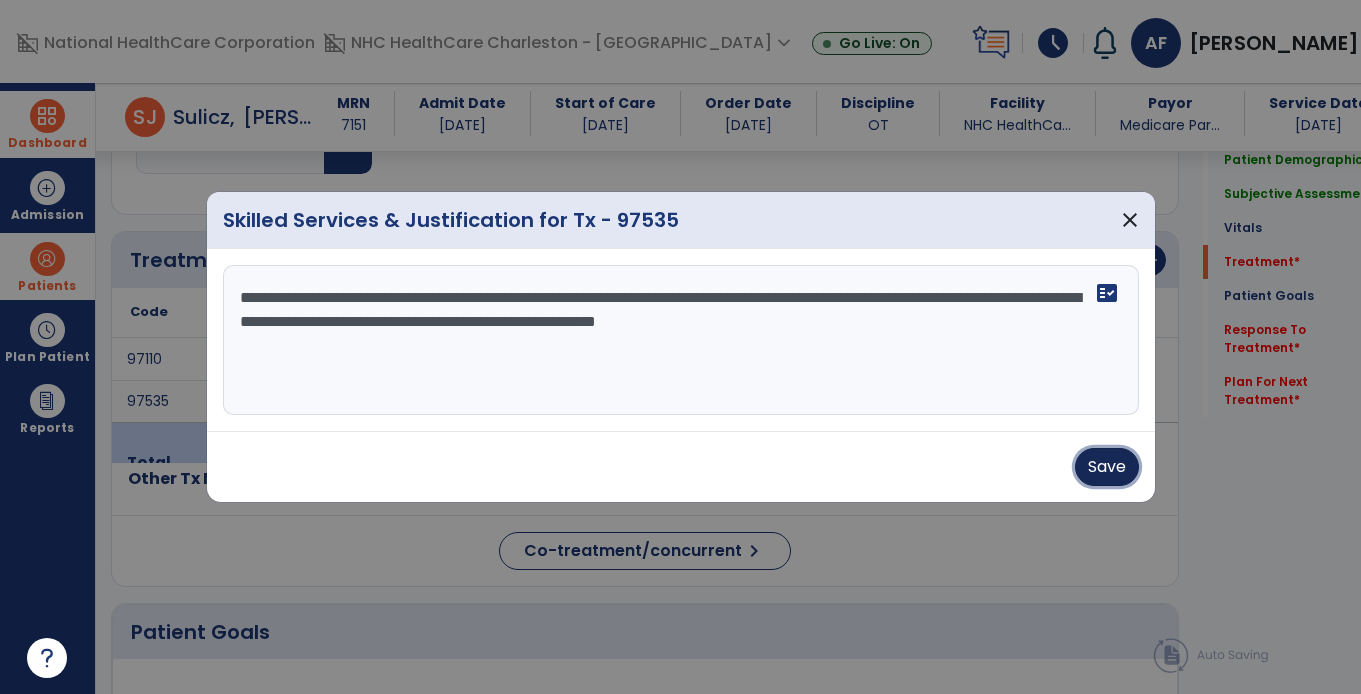 click on "Save" at bounding box center (1107, 467) 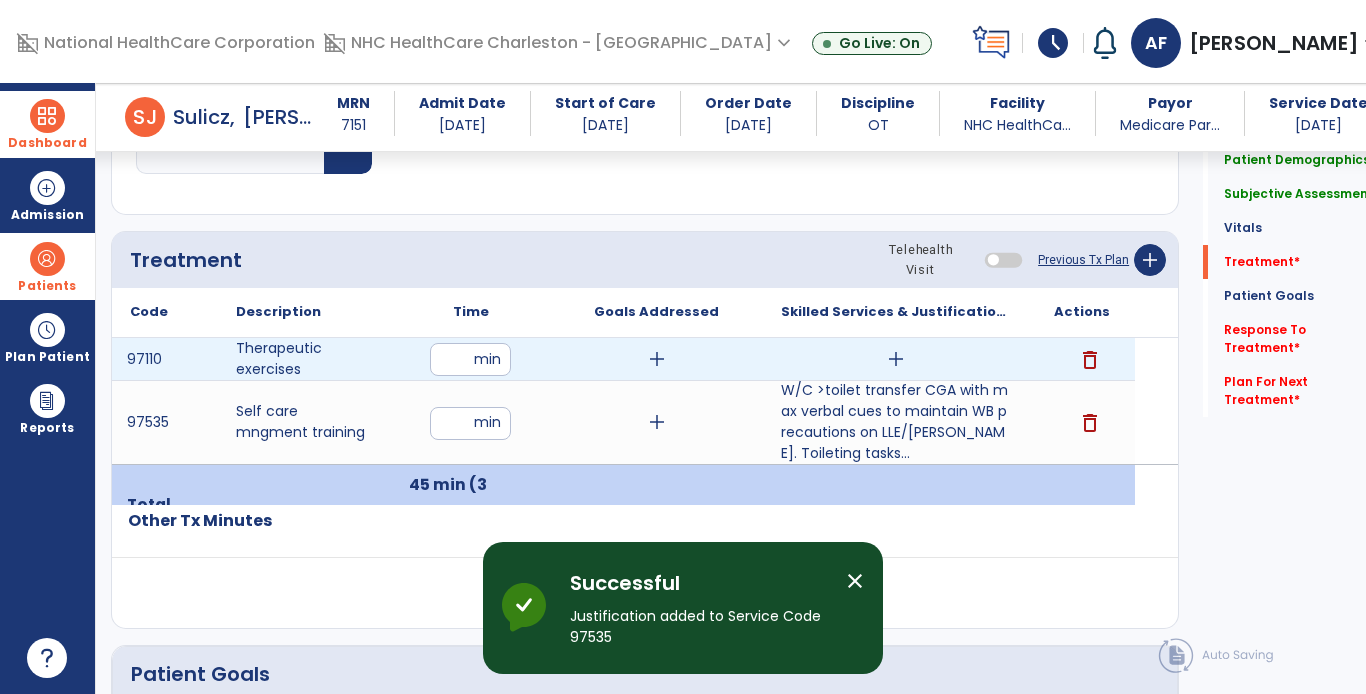 click on "add" at bounding box center (896, 359) 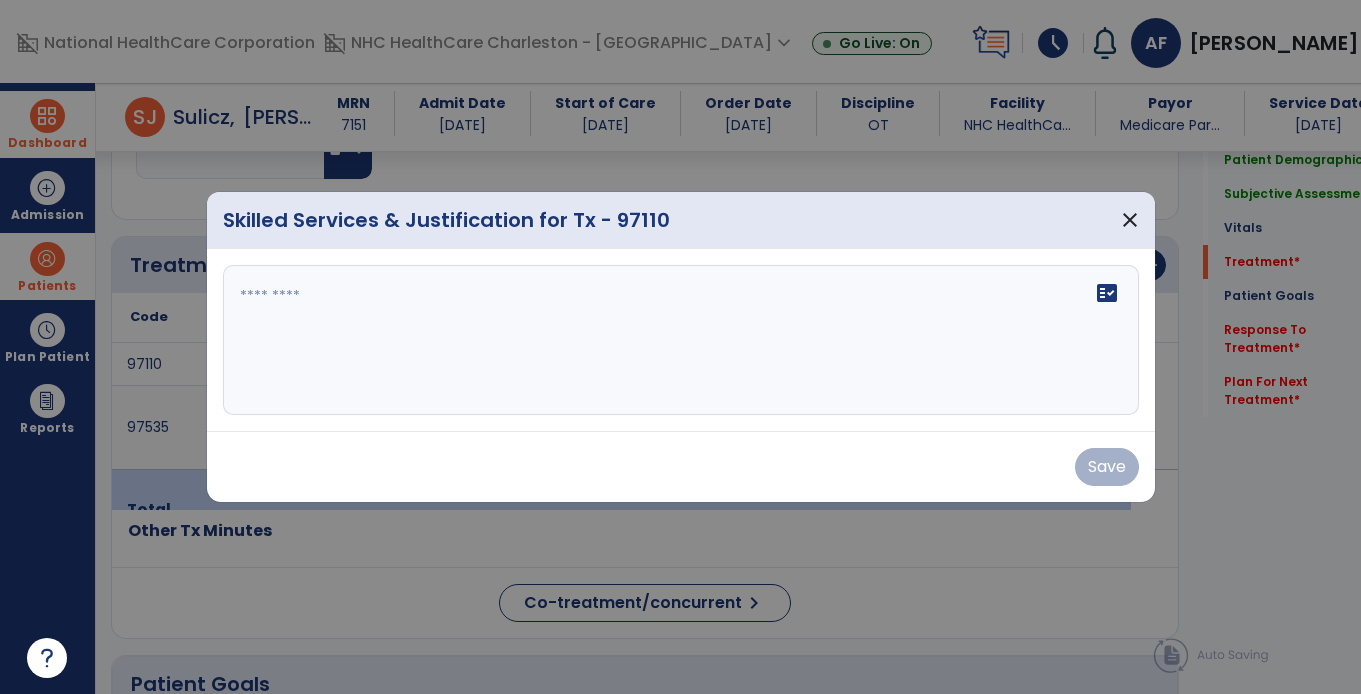 scroll, scrollTop: 1018, scrollLeft: 0, axis: vertical 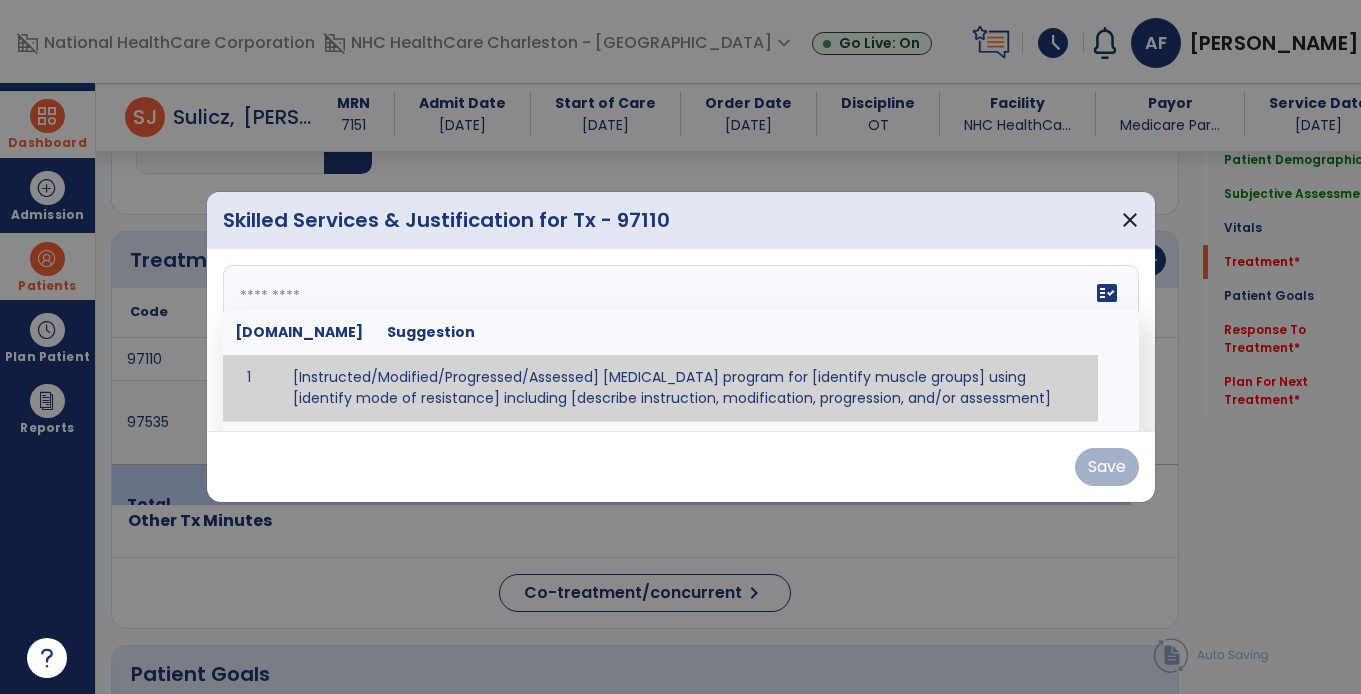 click at bounding box center [678, 340] 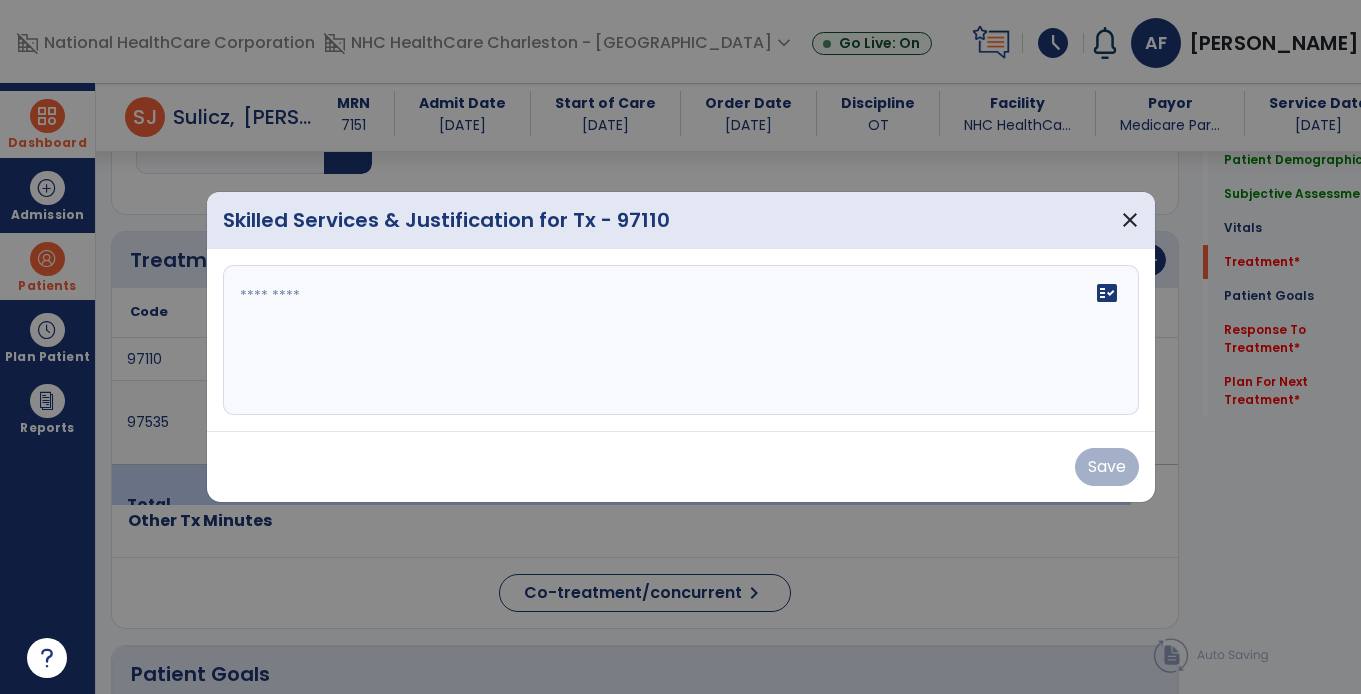 click at bounding box center [681, 340] 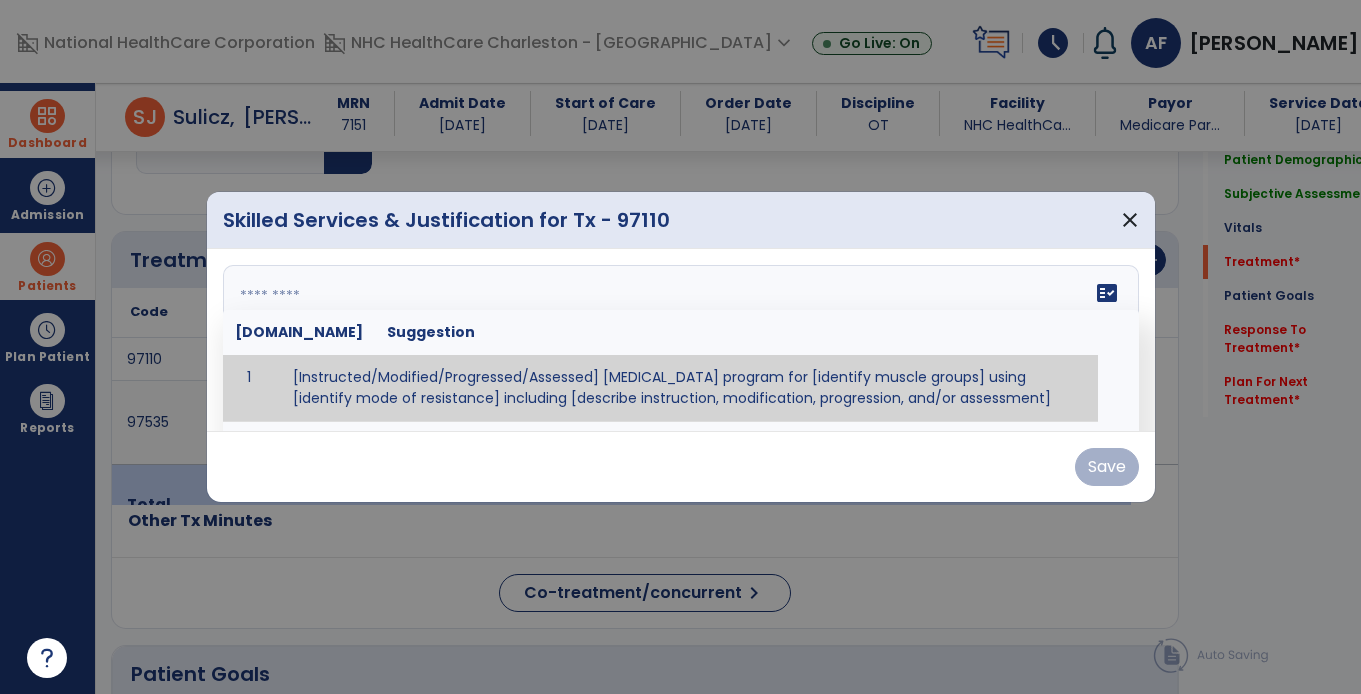 paste on "**********" 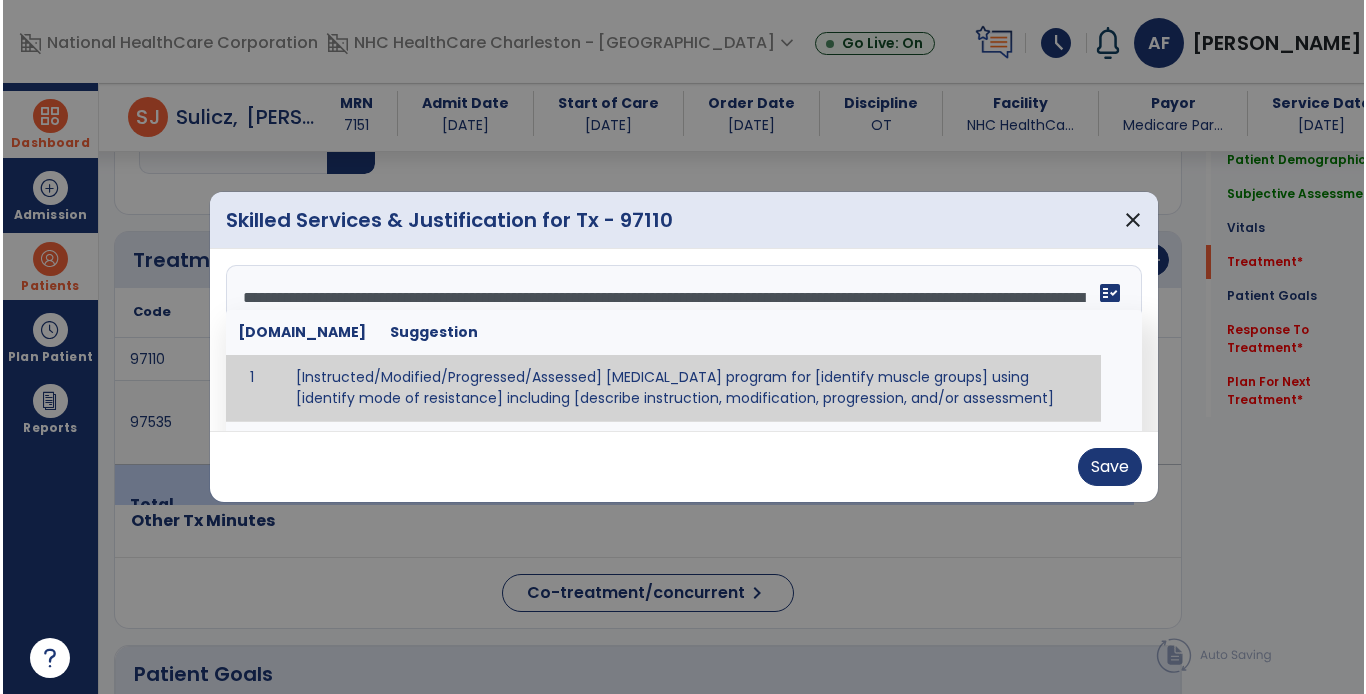 scroll, scrollTop: 0, scrollLeft: 0, axis: both 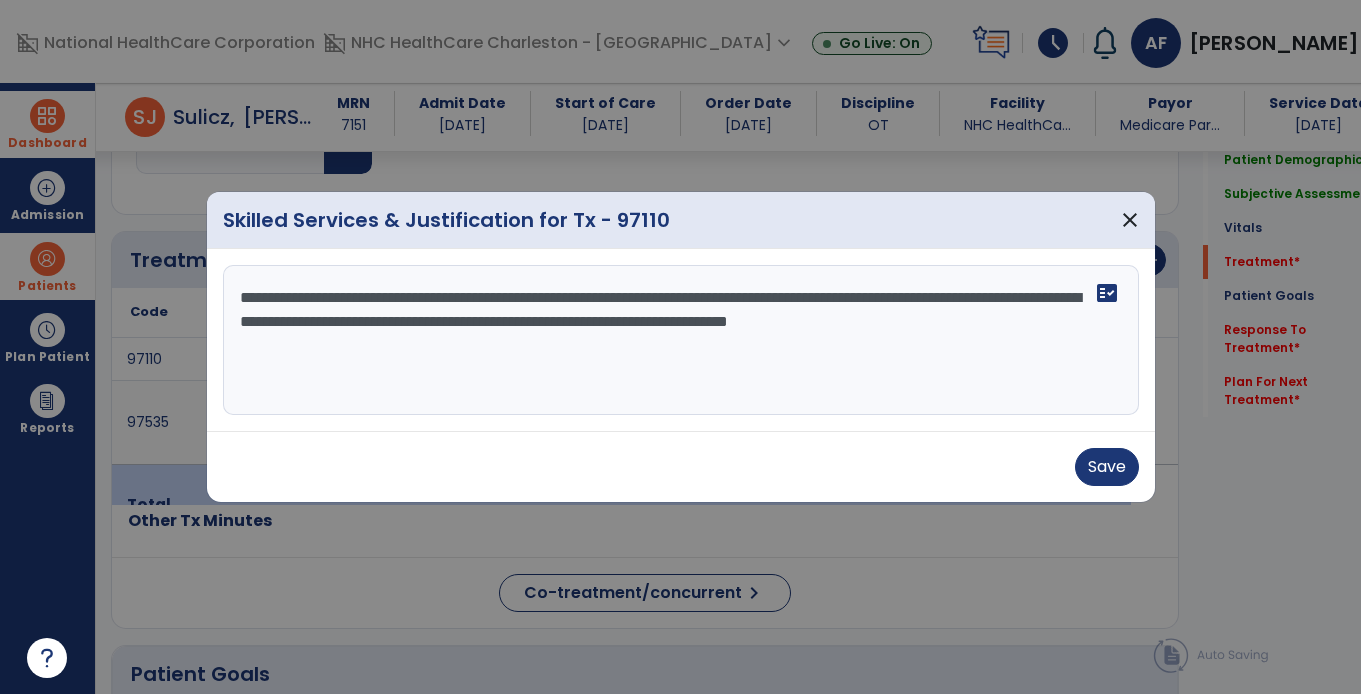click on "**********" at bounding box center [681, 340] 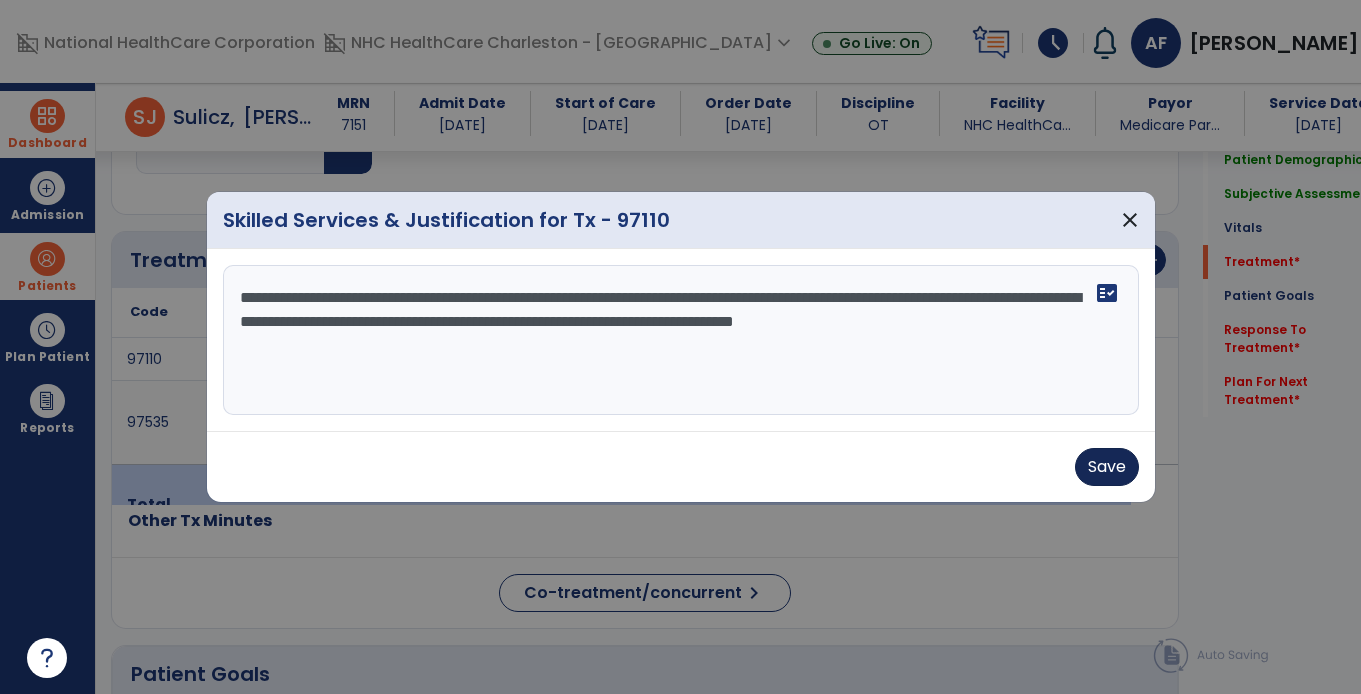 type on "**********" 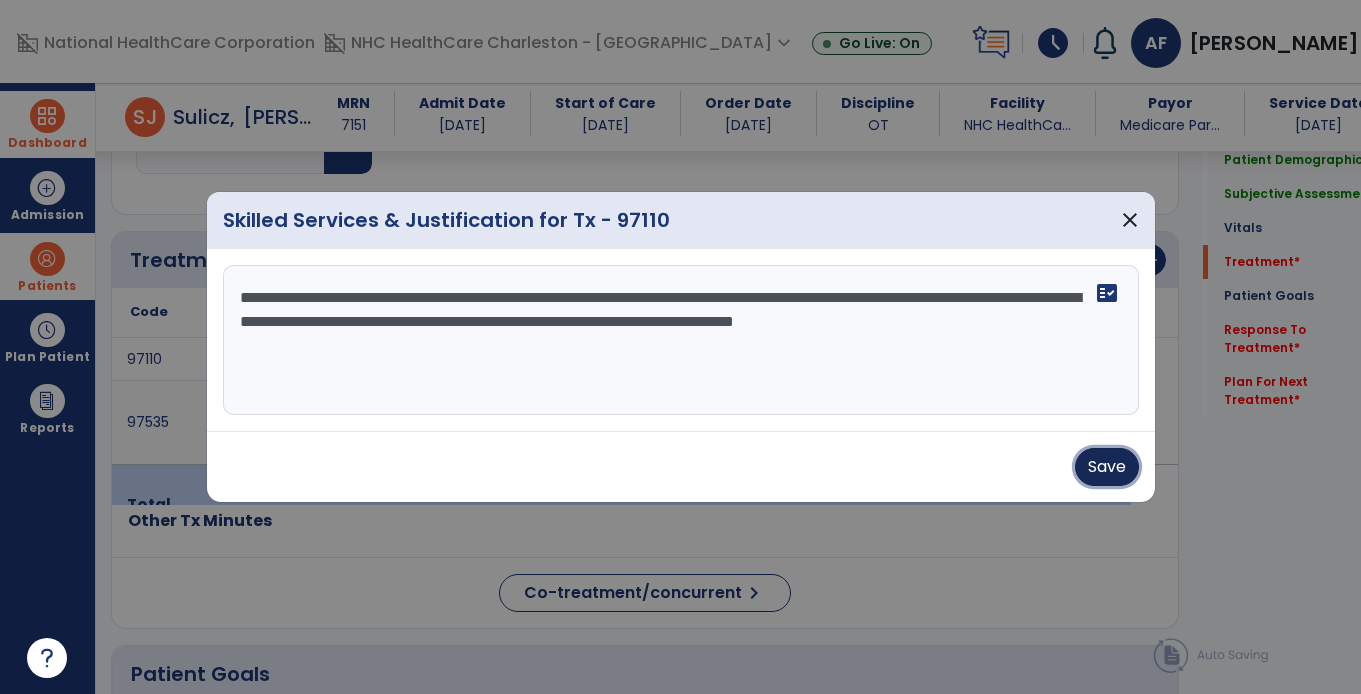 click on "Save" at bounding box center [1107, 467] 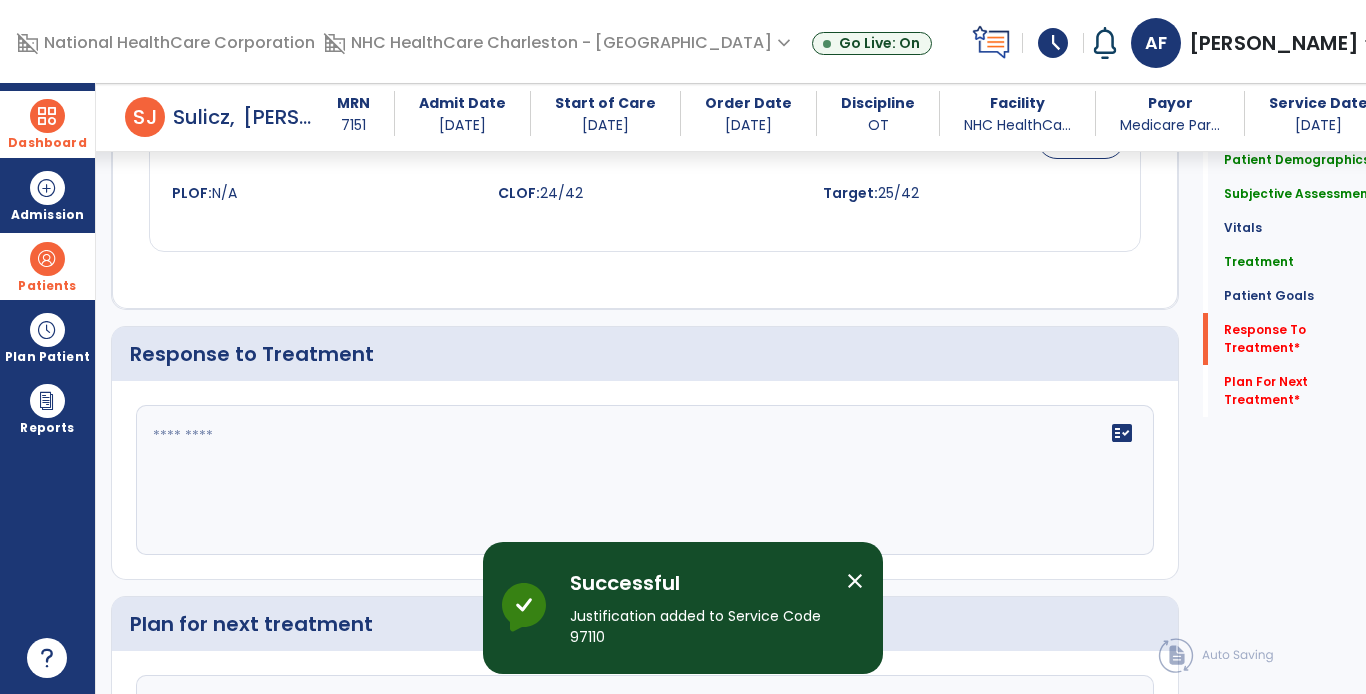 scroll, scrollTop: 2418, scrollLeft: 0, axis: vertical 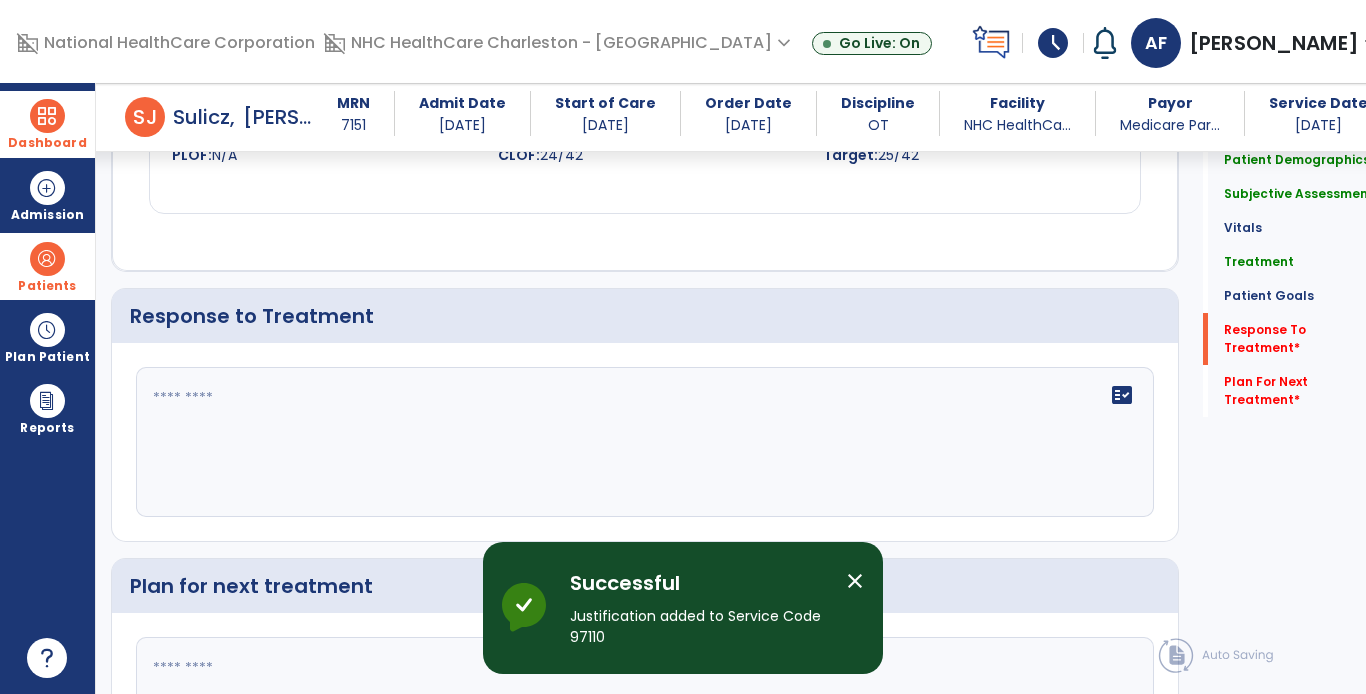 click 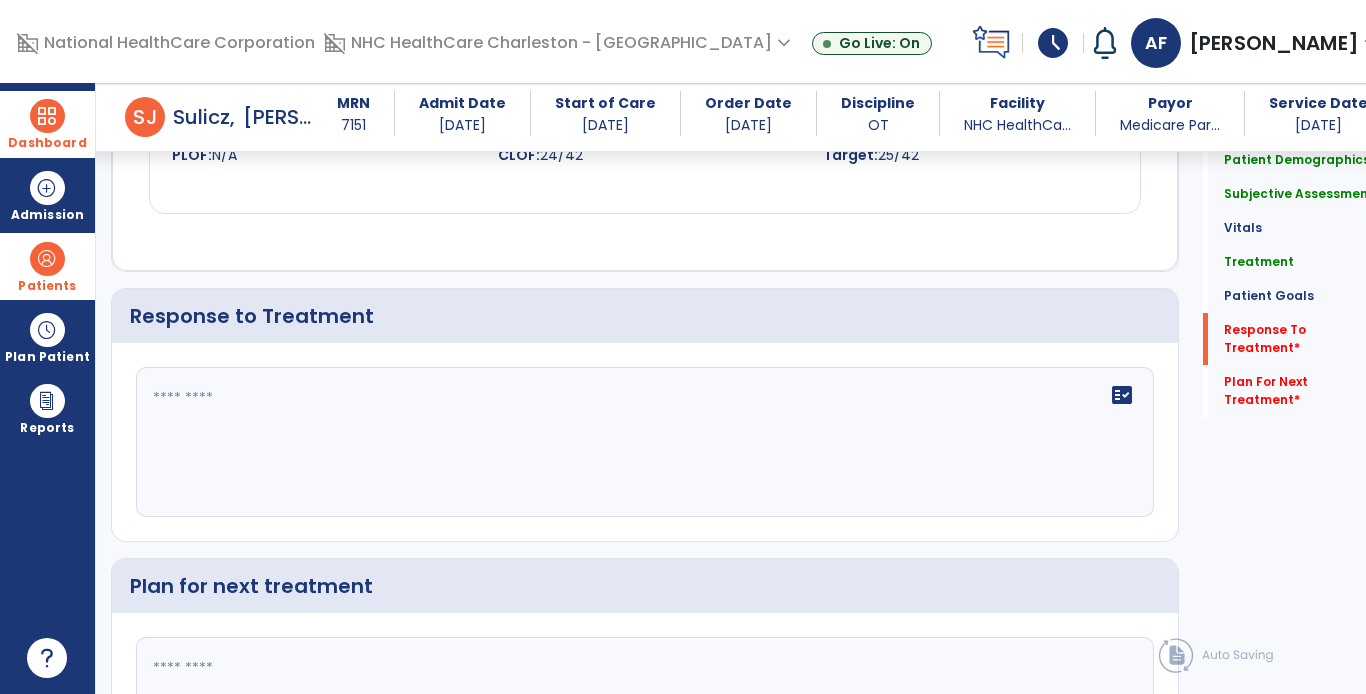 click 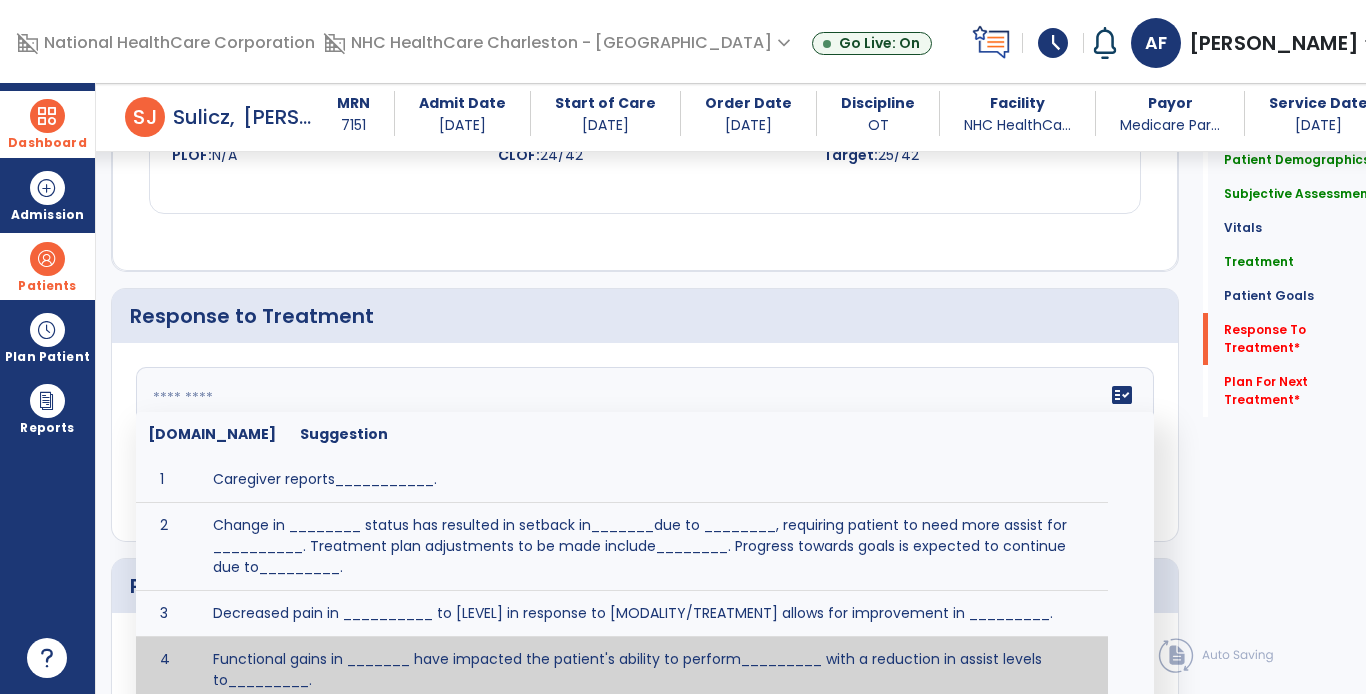 paste on "**********" 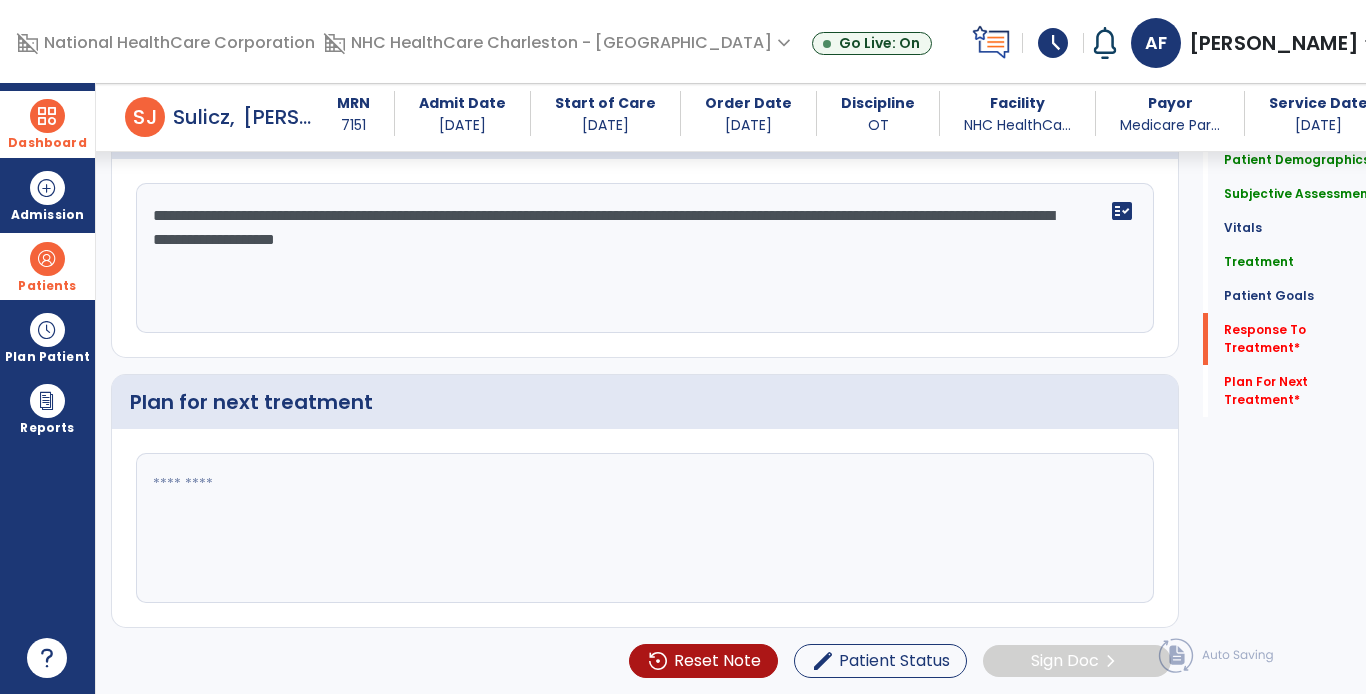 type on "**********" 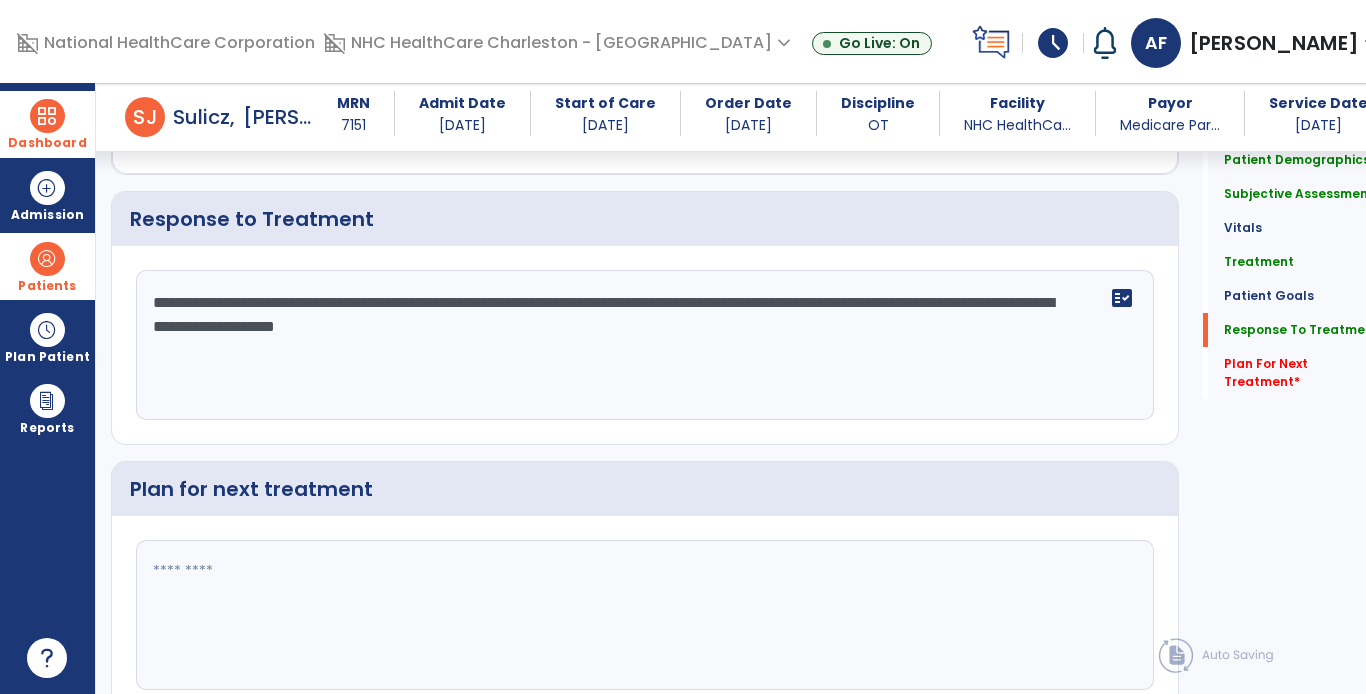scroll, scrollTop: 2603, scrollLeft: 0, axis: vertical 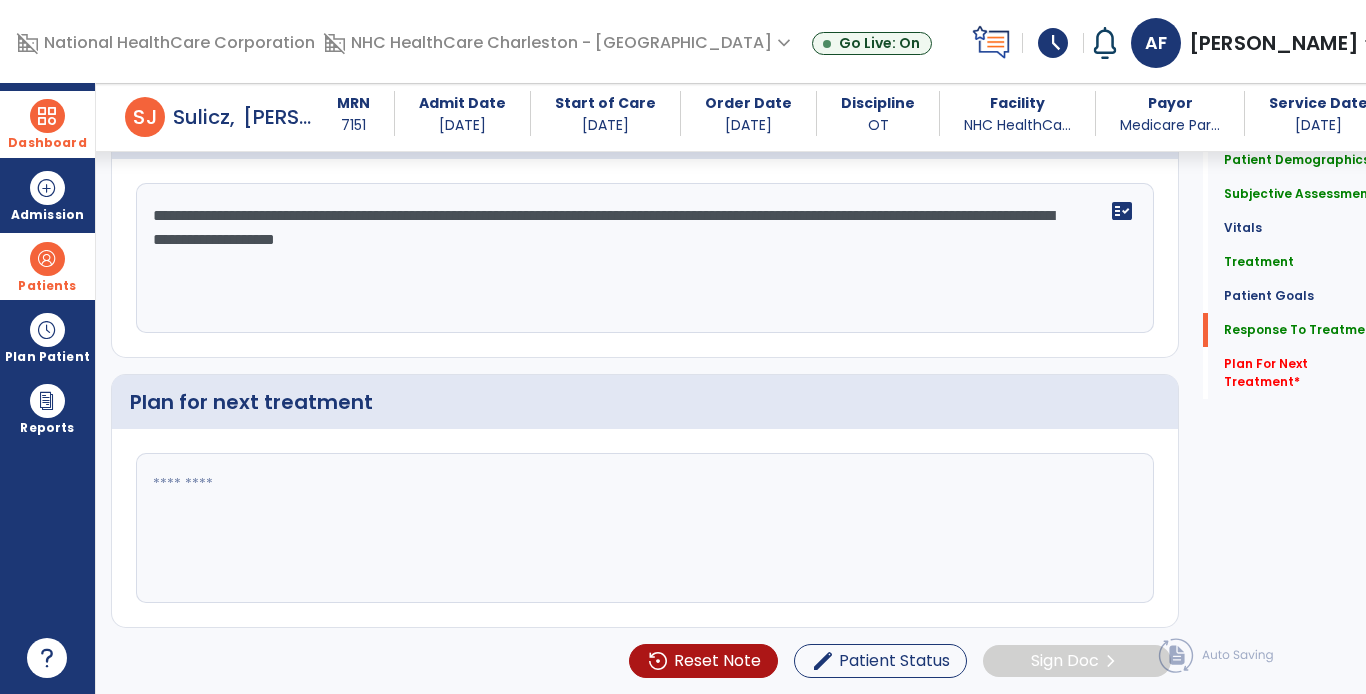 click 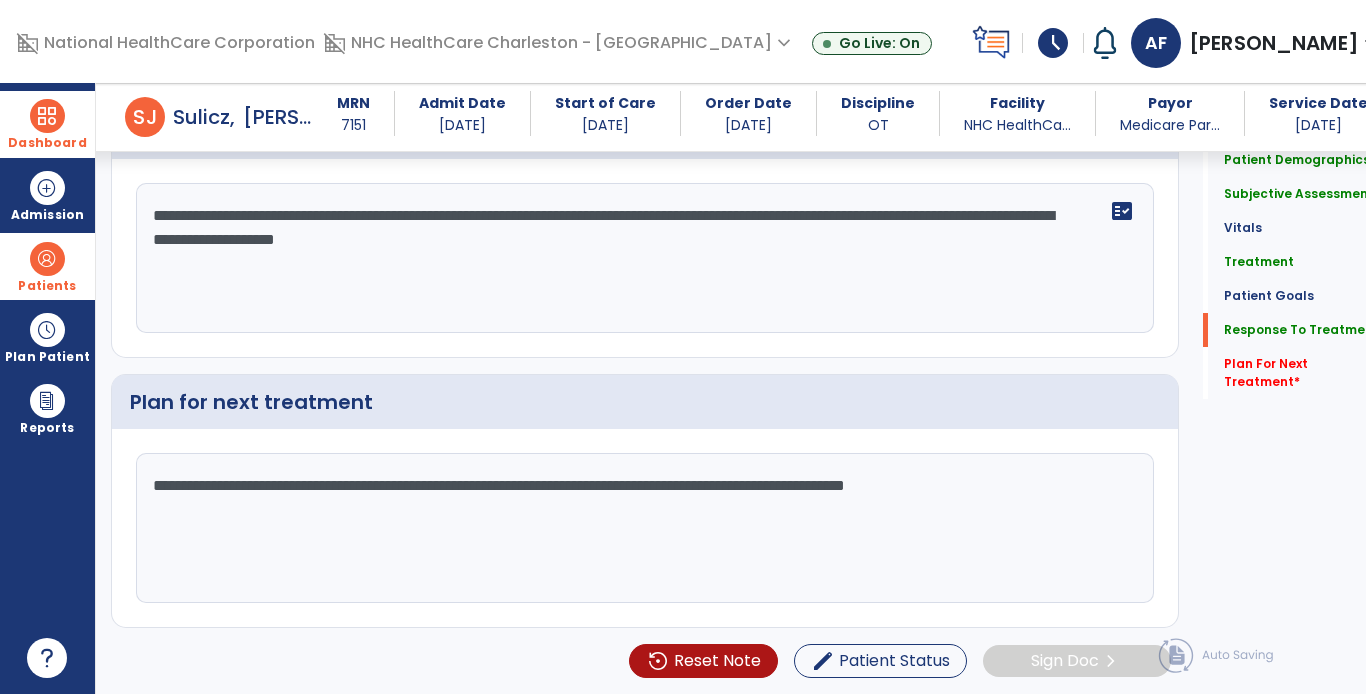 type on "**********" 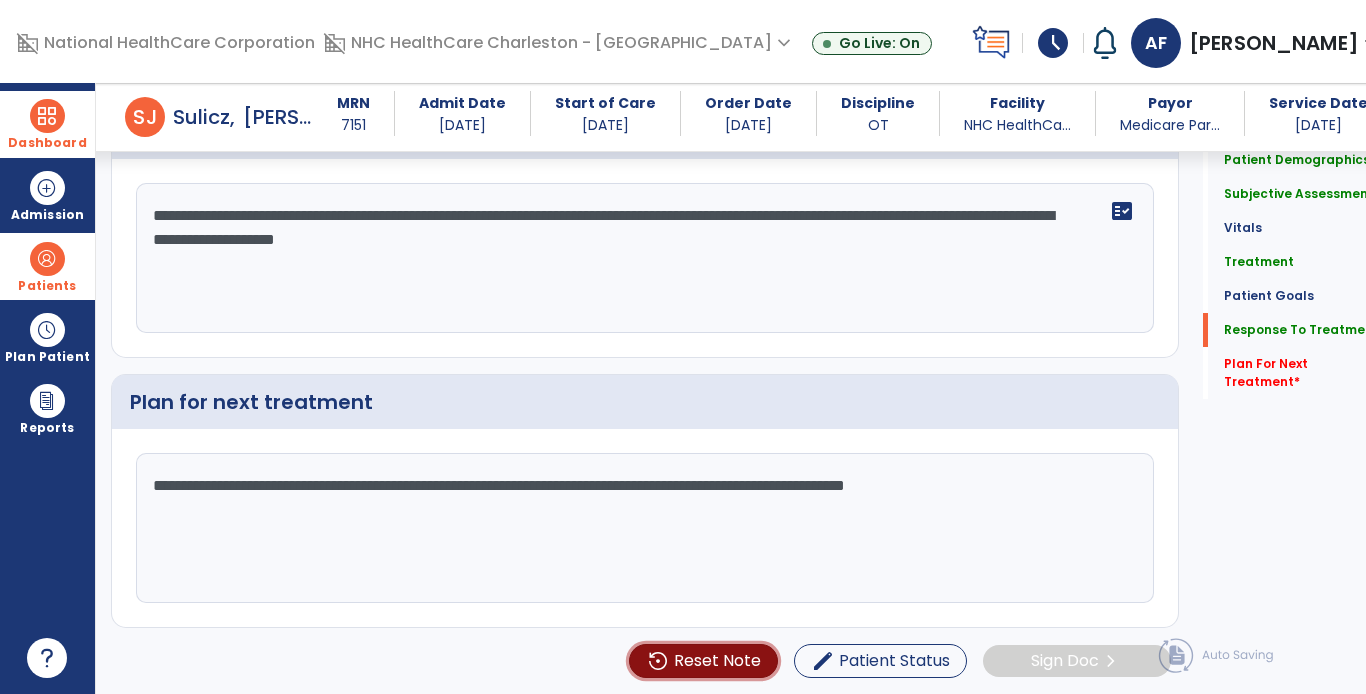 type 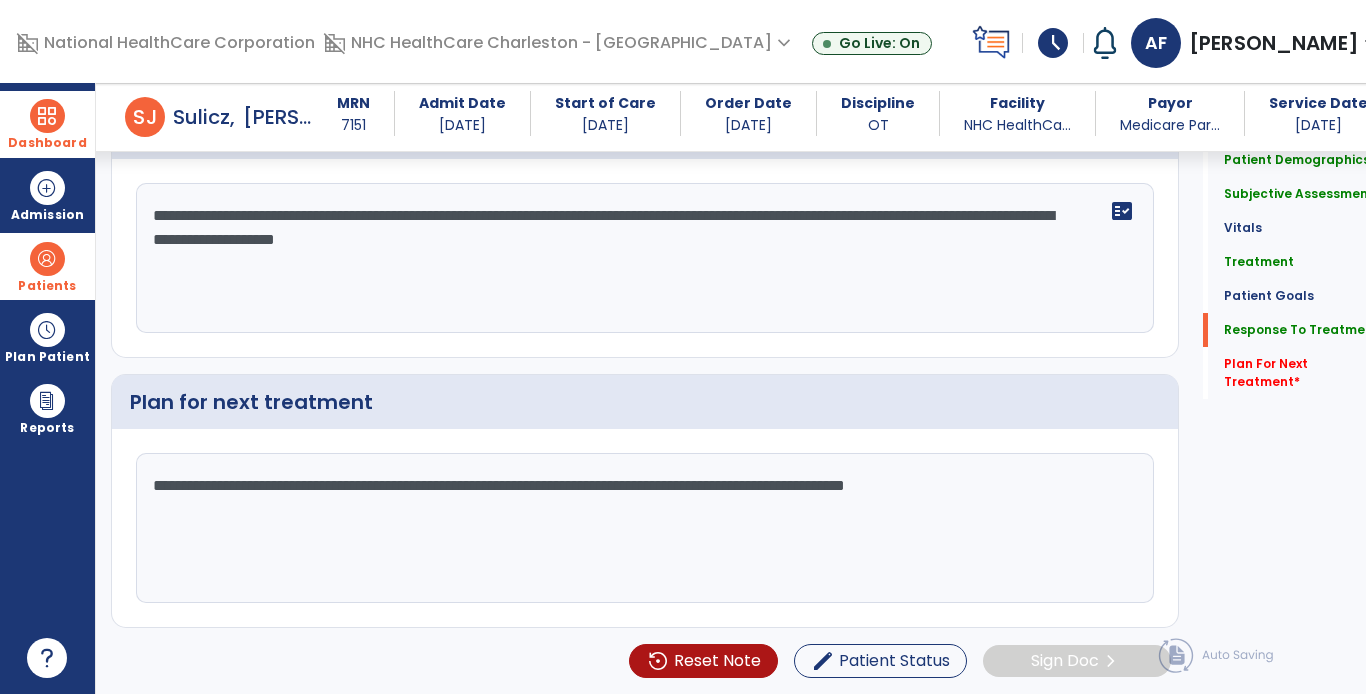 click on "**********" 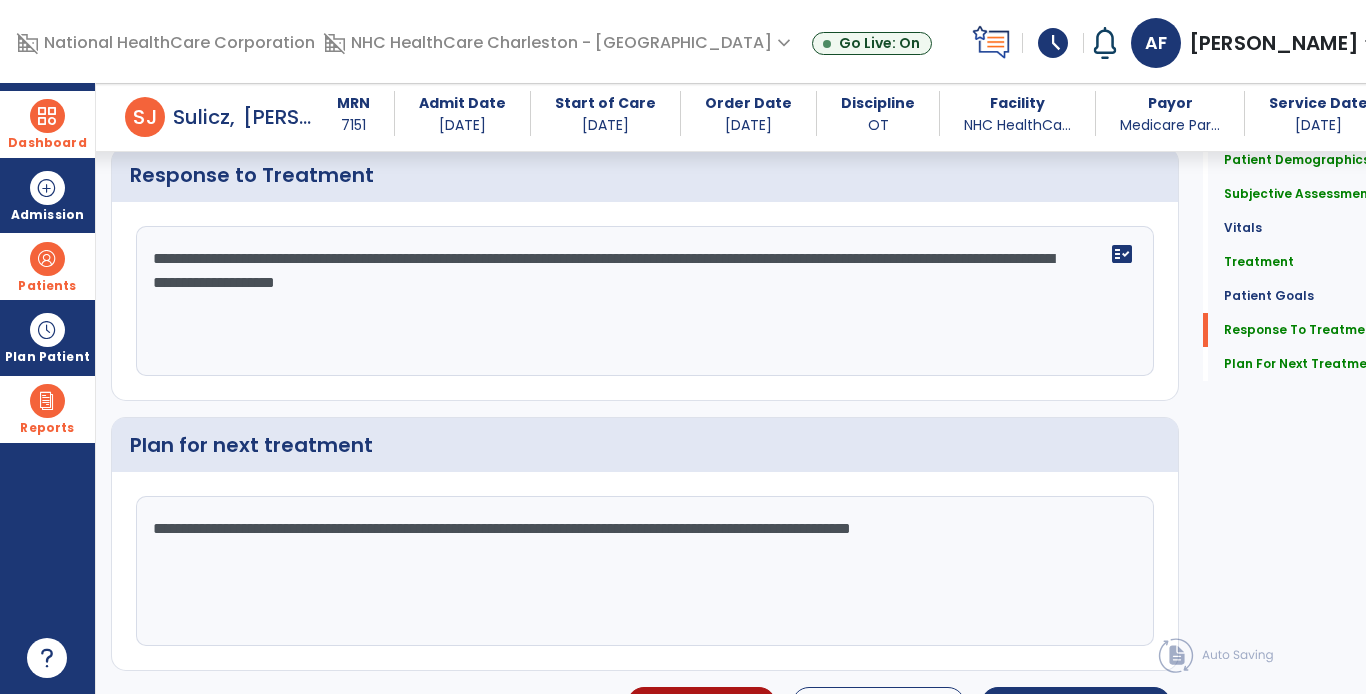 scroll, scrollTop: 2603, scrollLeft: 0, axis: vertical 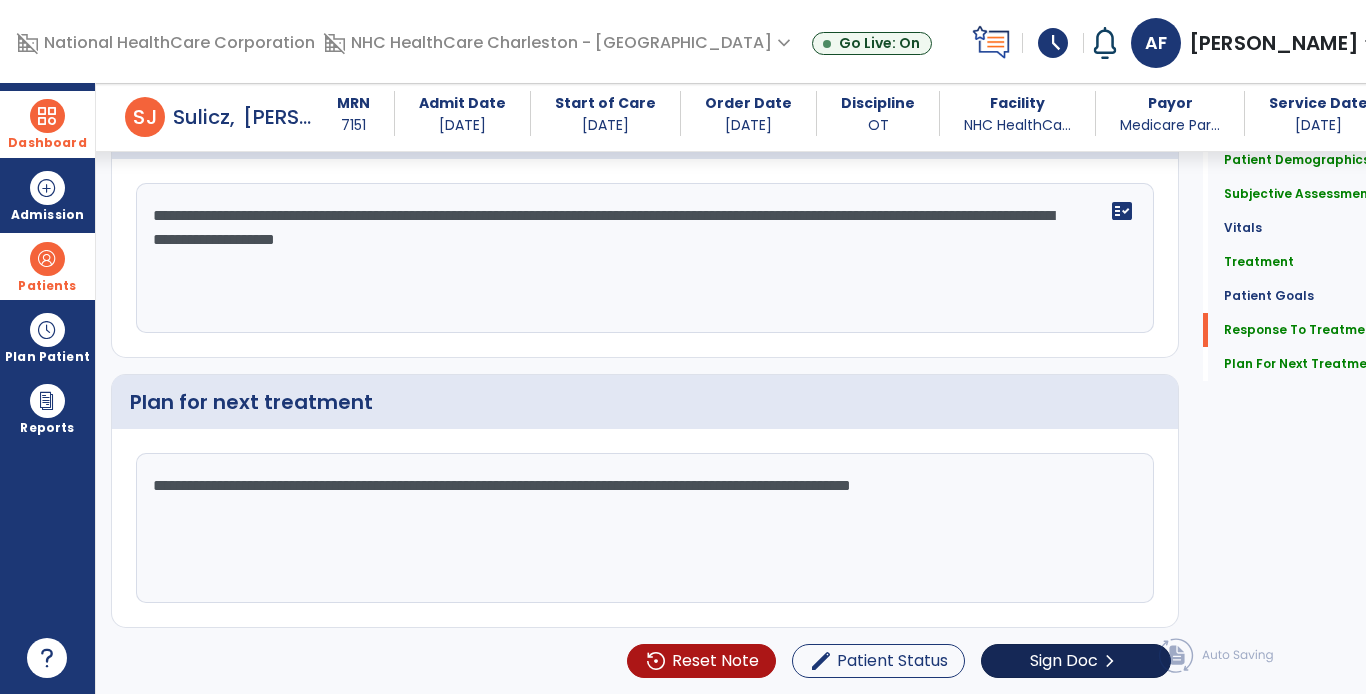 type on "**********" 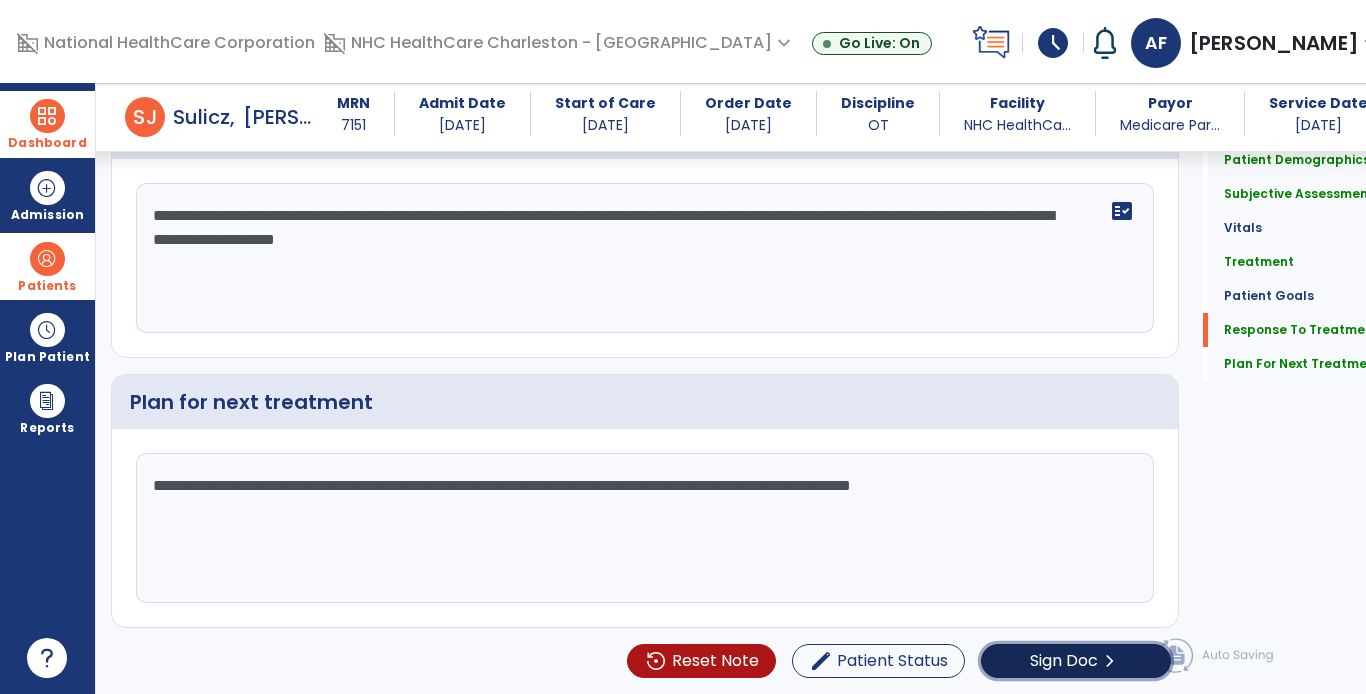 click on "Sign Doc  chevron_right" 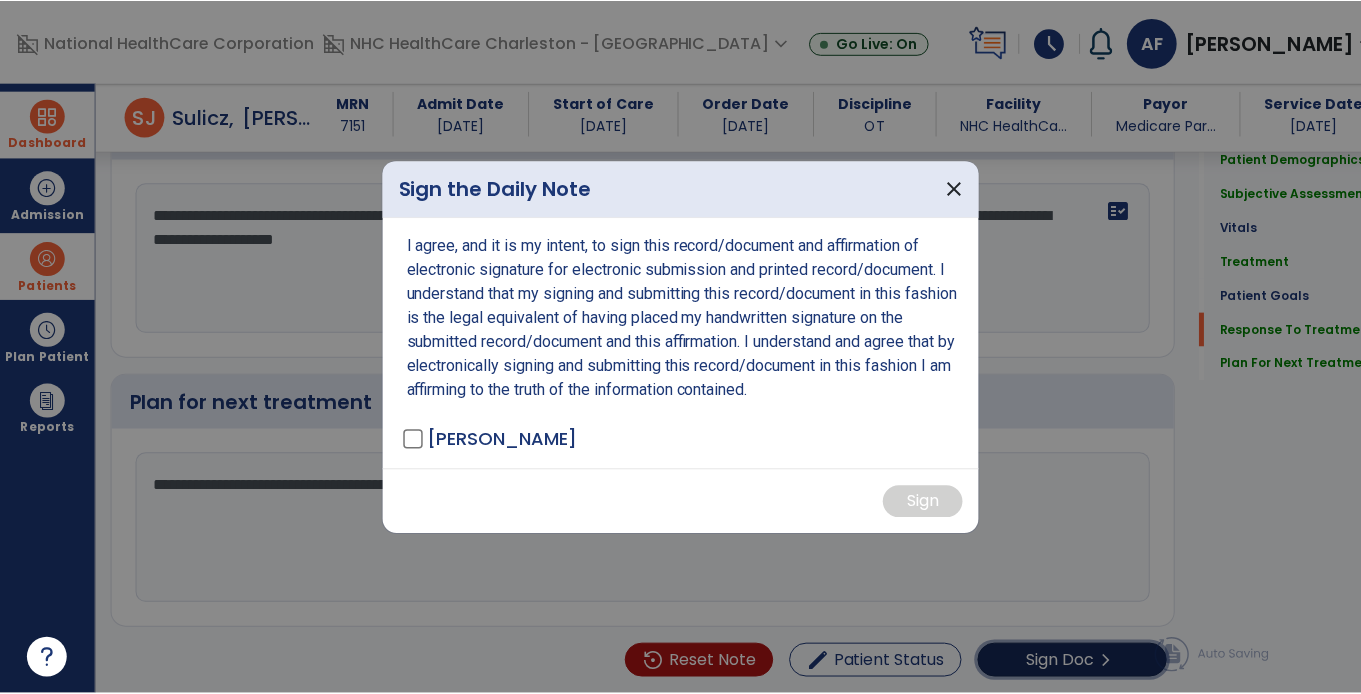 scroll, scrollTop: 2603, scrollLeft: 0, axis: vertical 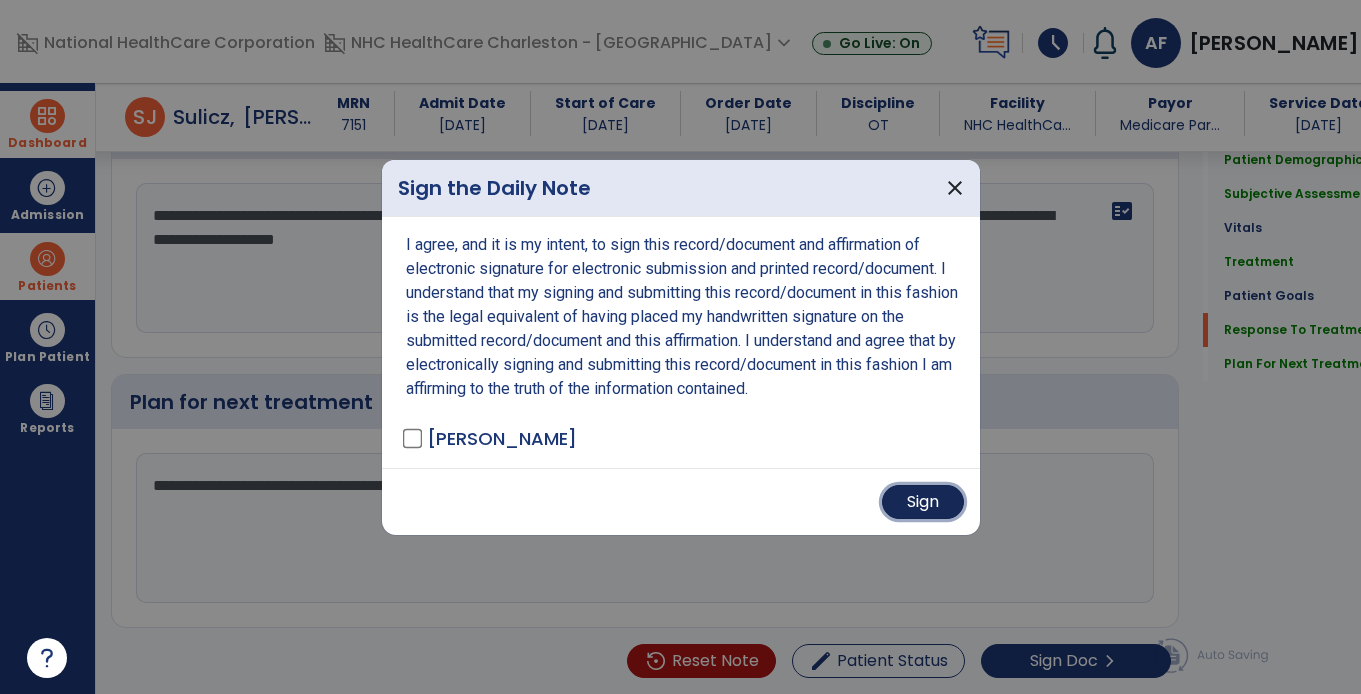 click on "Sign" at bounding box center [923, 502] 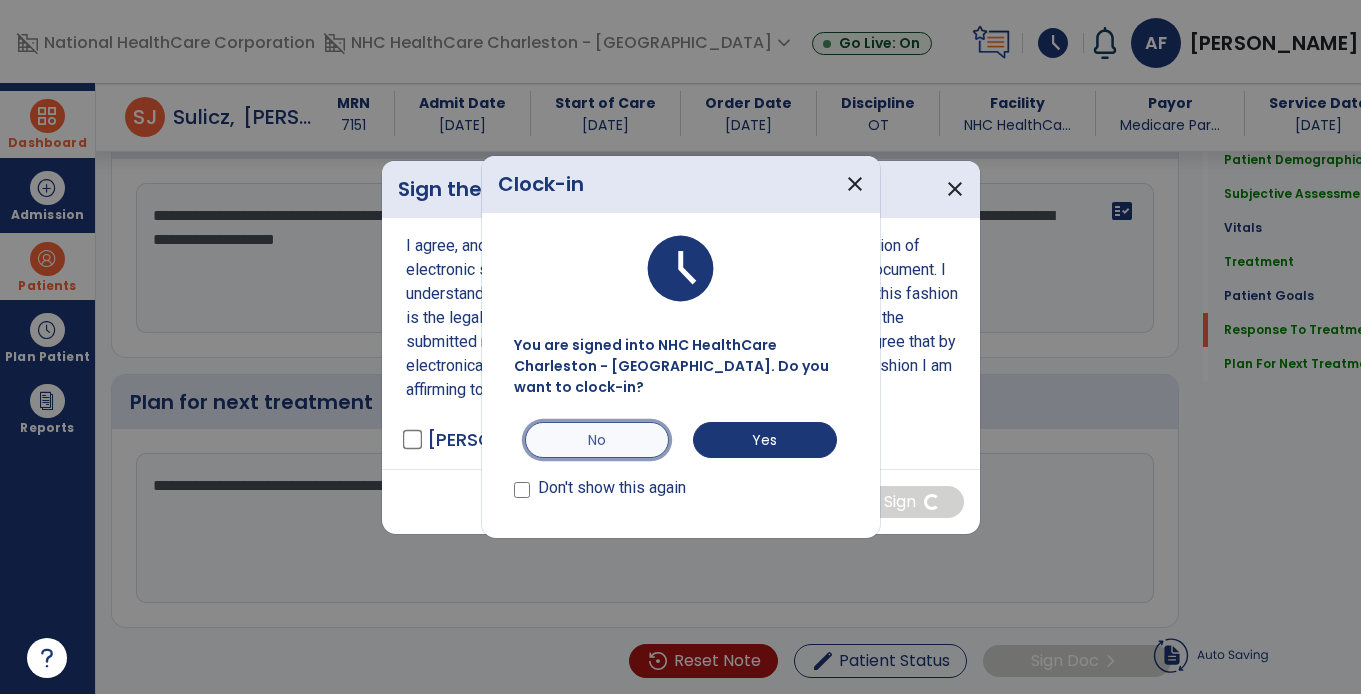 click on "No" at bounding box center [597, 440] 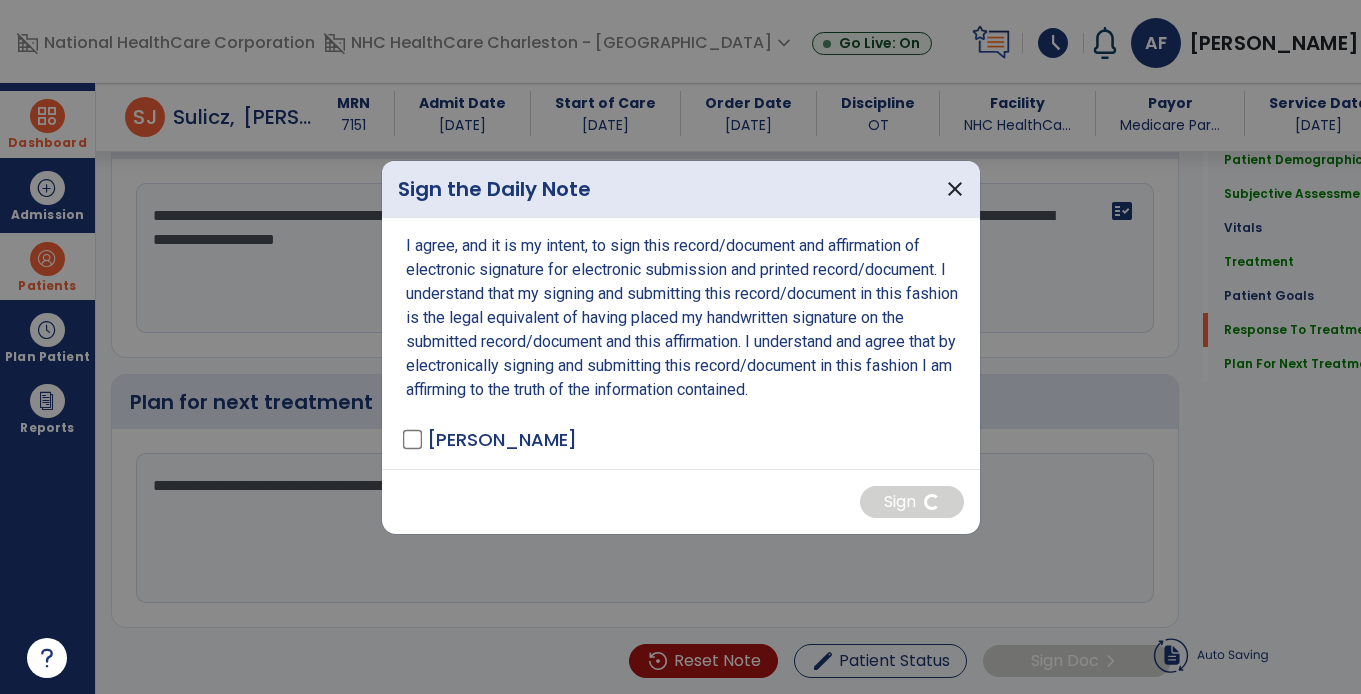 click at bounding box center (680, 347) 